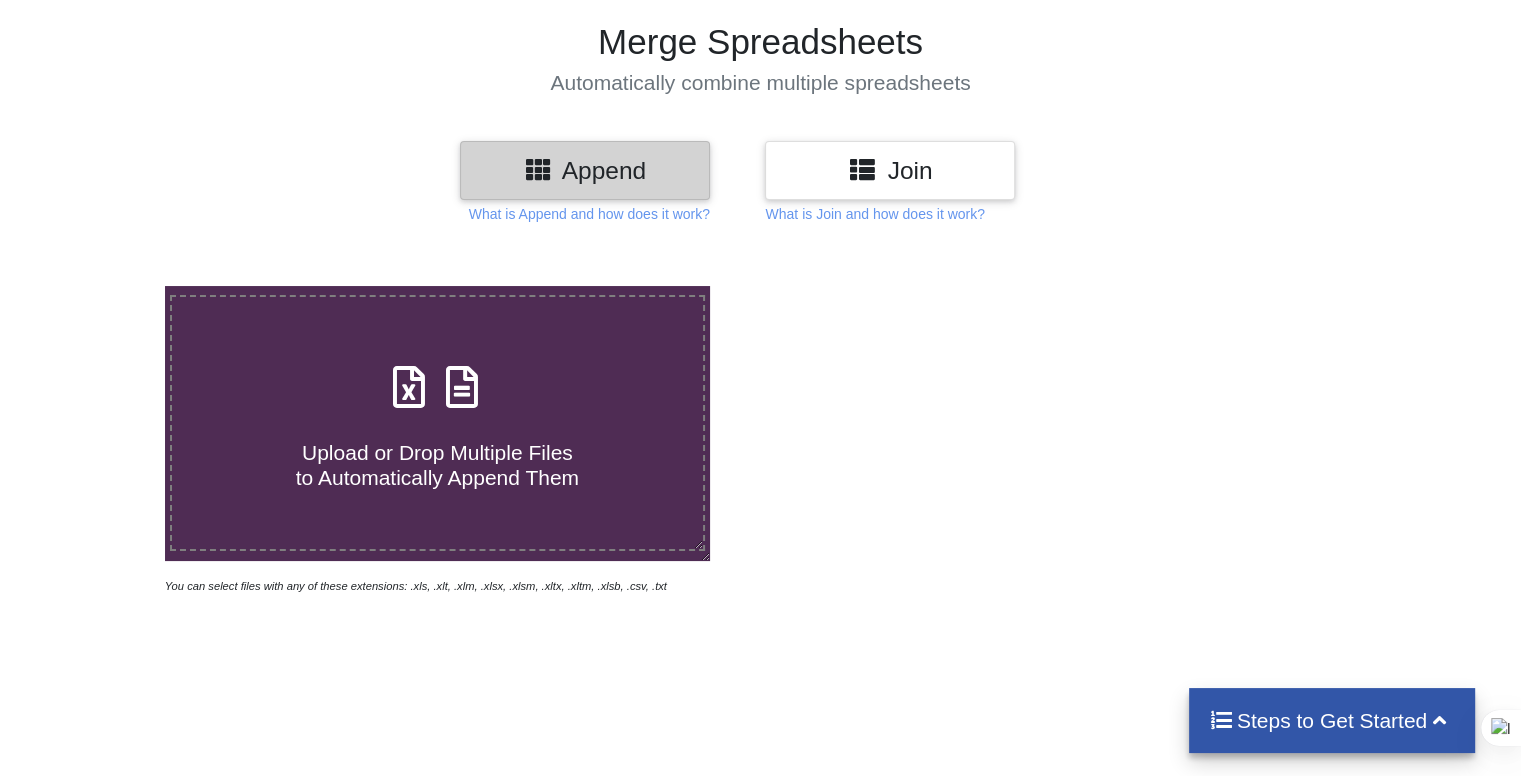 scroll, scrollTop: 138, scrollLeft: 0, axis: vertical 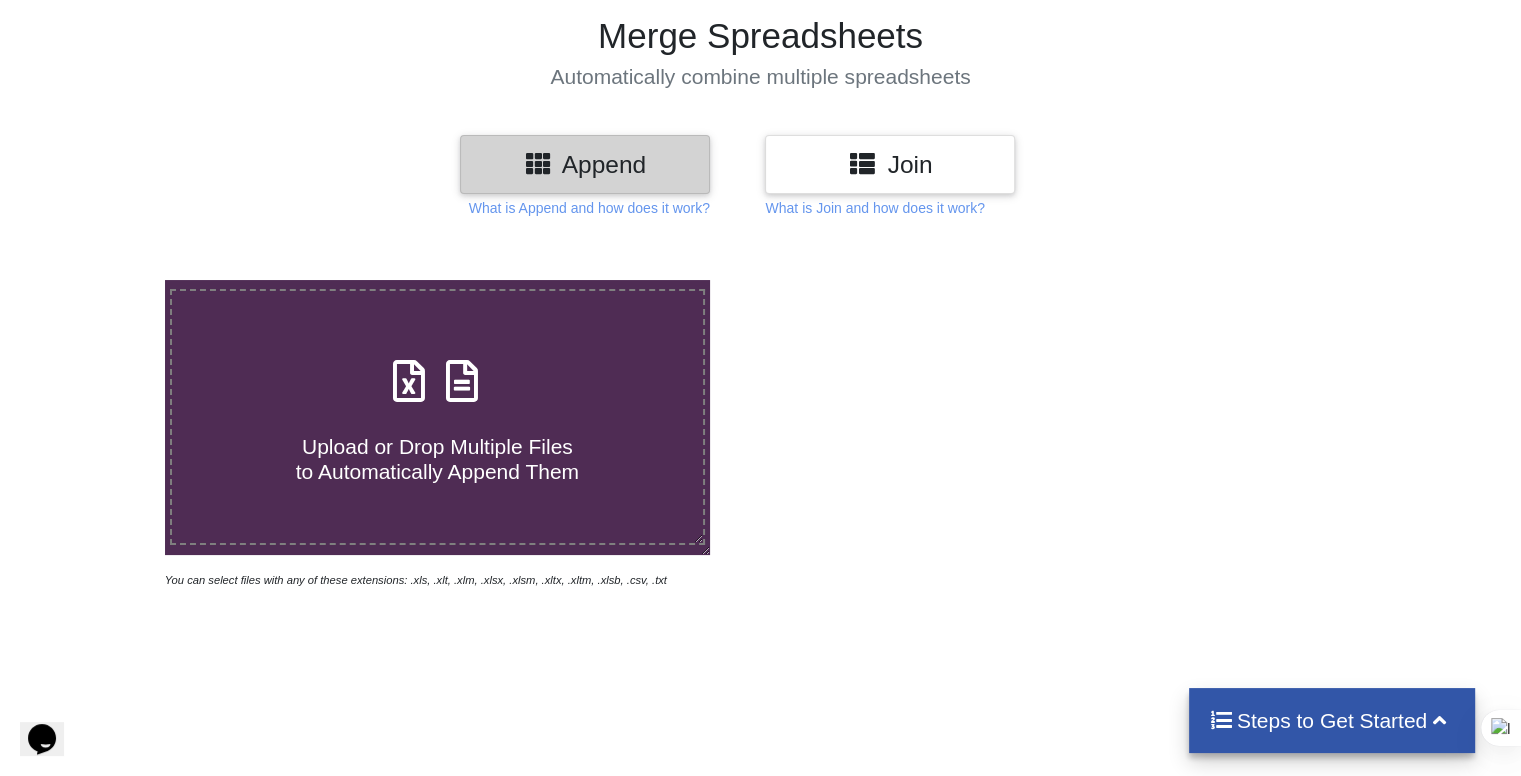 click at bounding box center [409, 371] 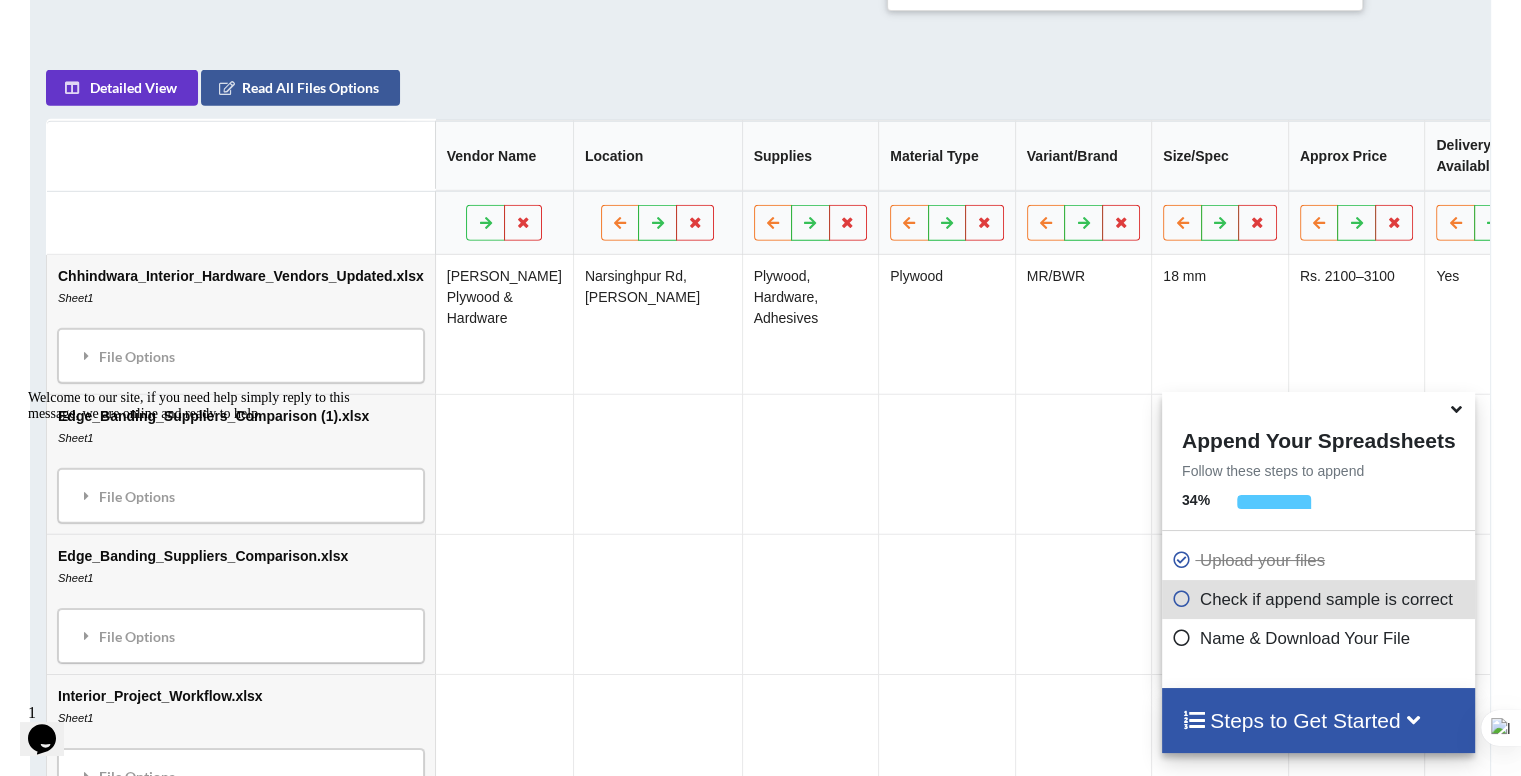 scroll, scrollTop: 932, scrollLeft: 0, axis: vertical 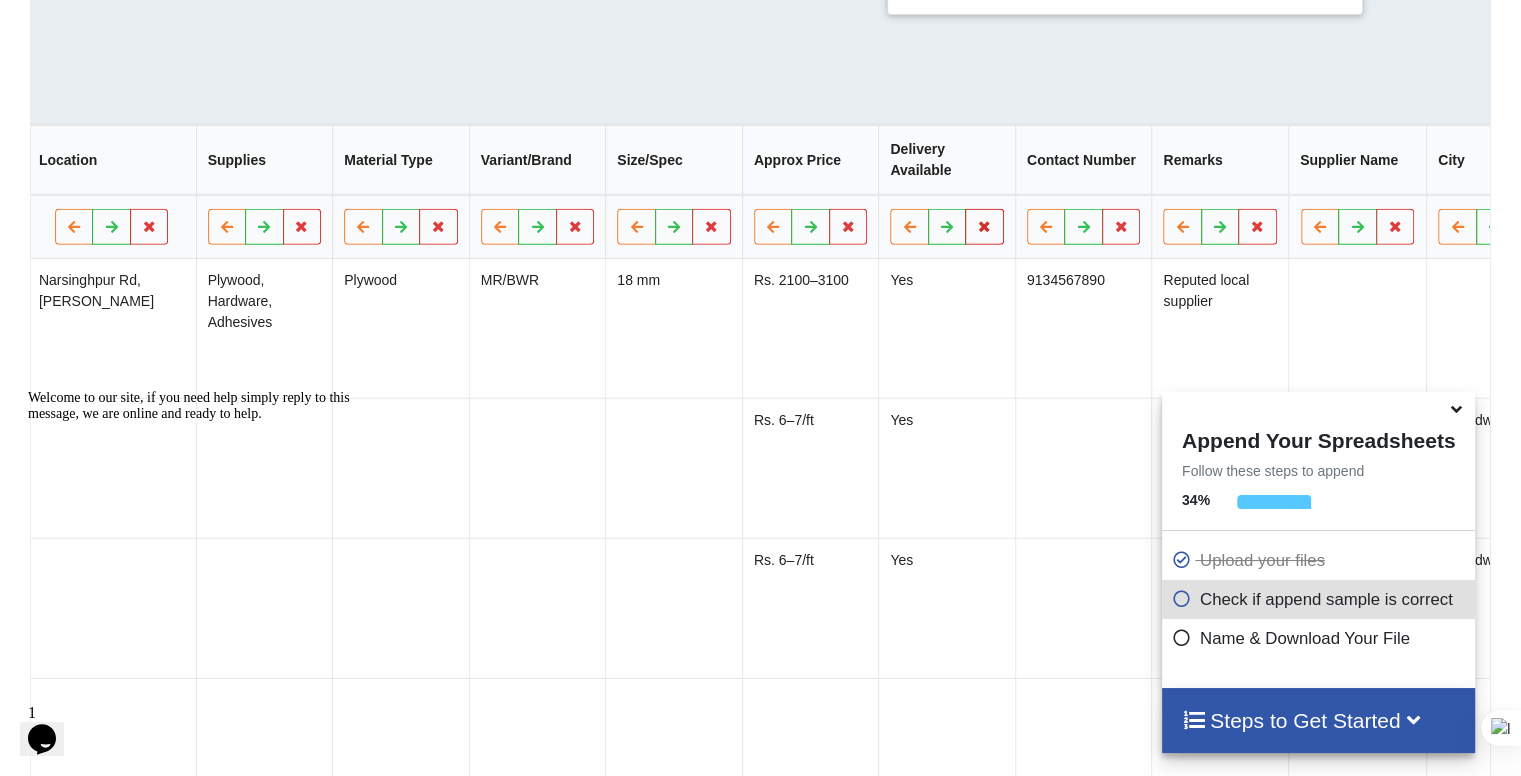 click at bounding box center [984, 227] 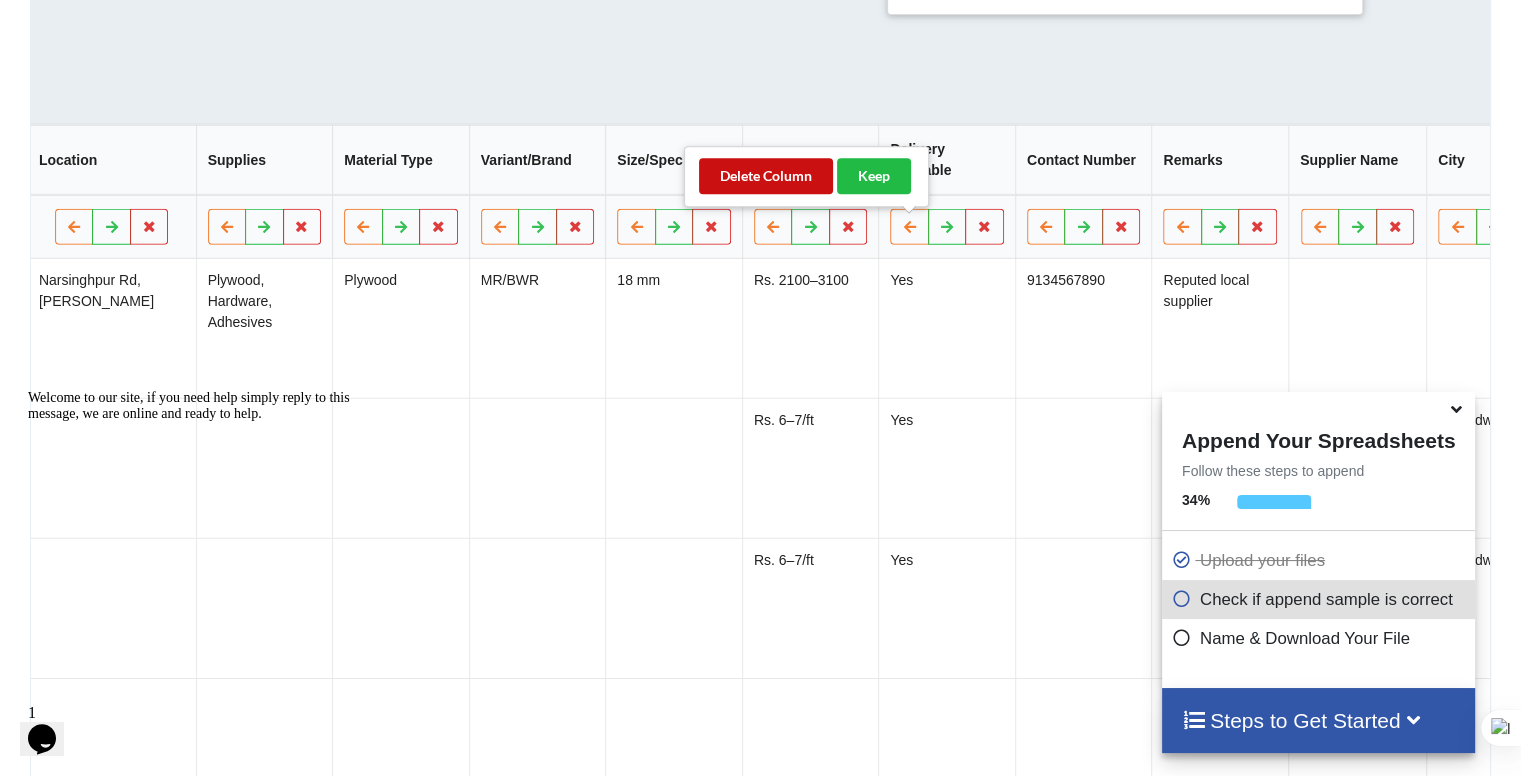 click on "Delete Column" at bounding box center [766, 176] 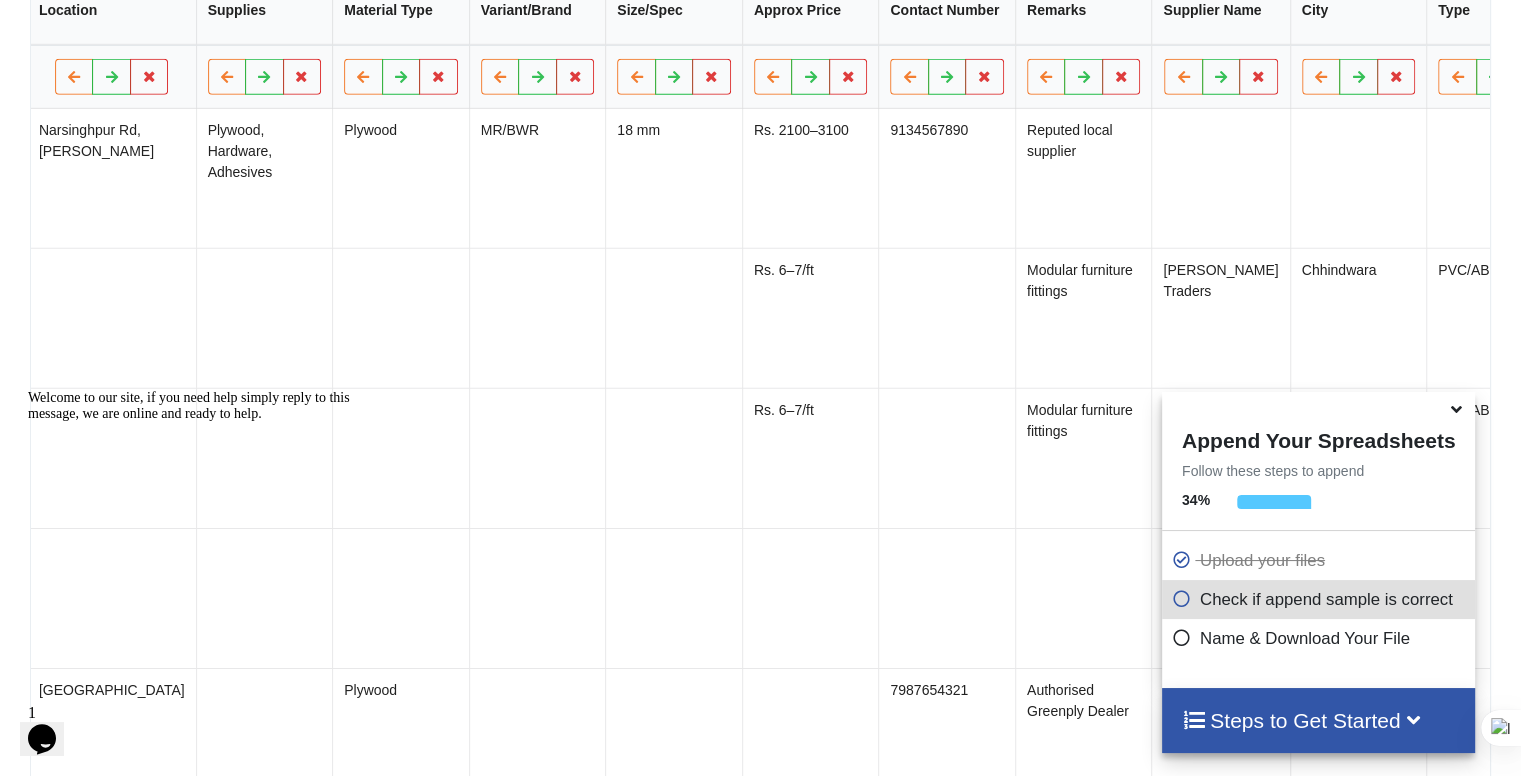 scroll, scrollTop: 1074, scrollLeft: 0, axis: vertical 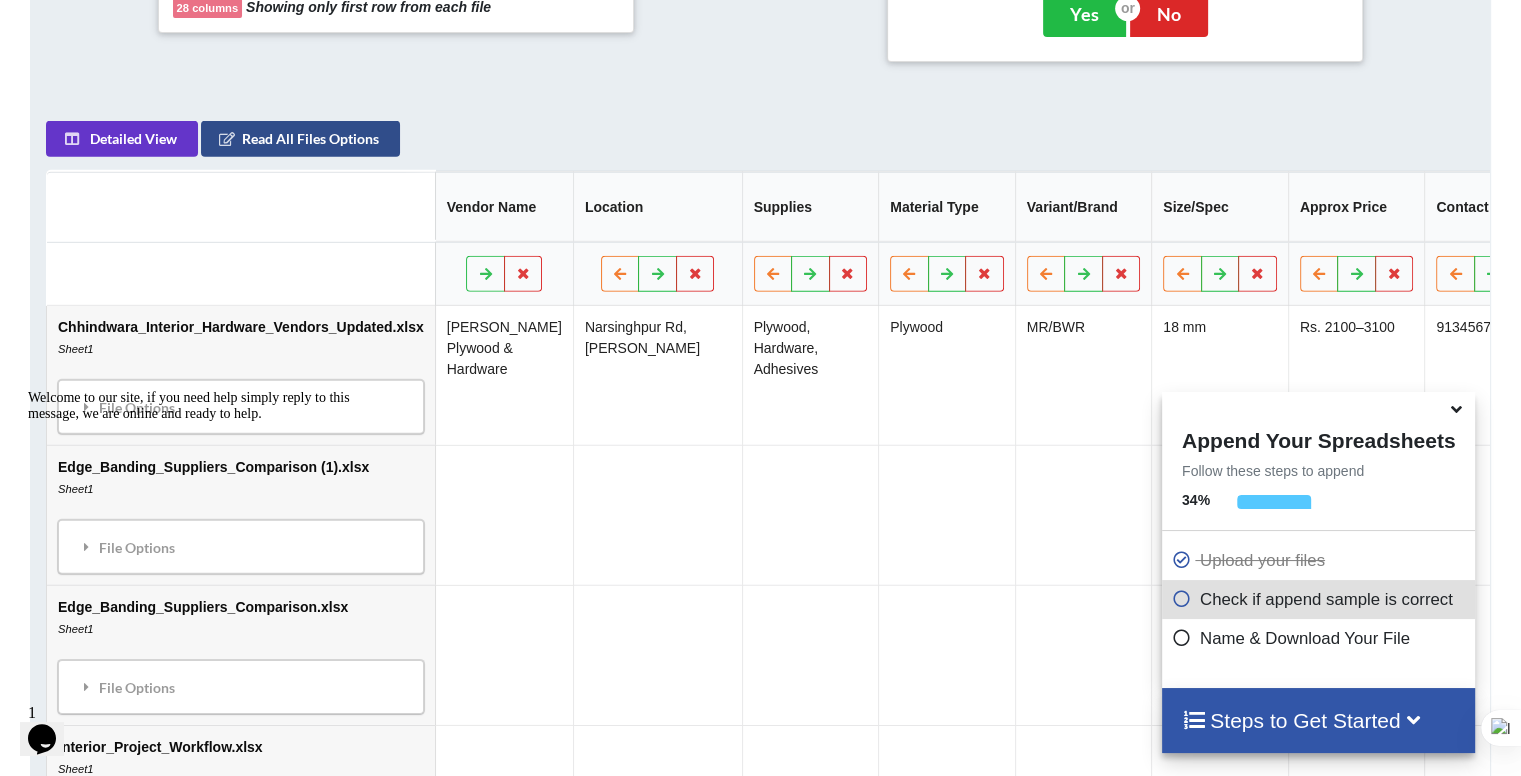 click on "Read All Files Options" at bounding box center [300, 139] 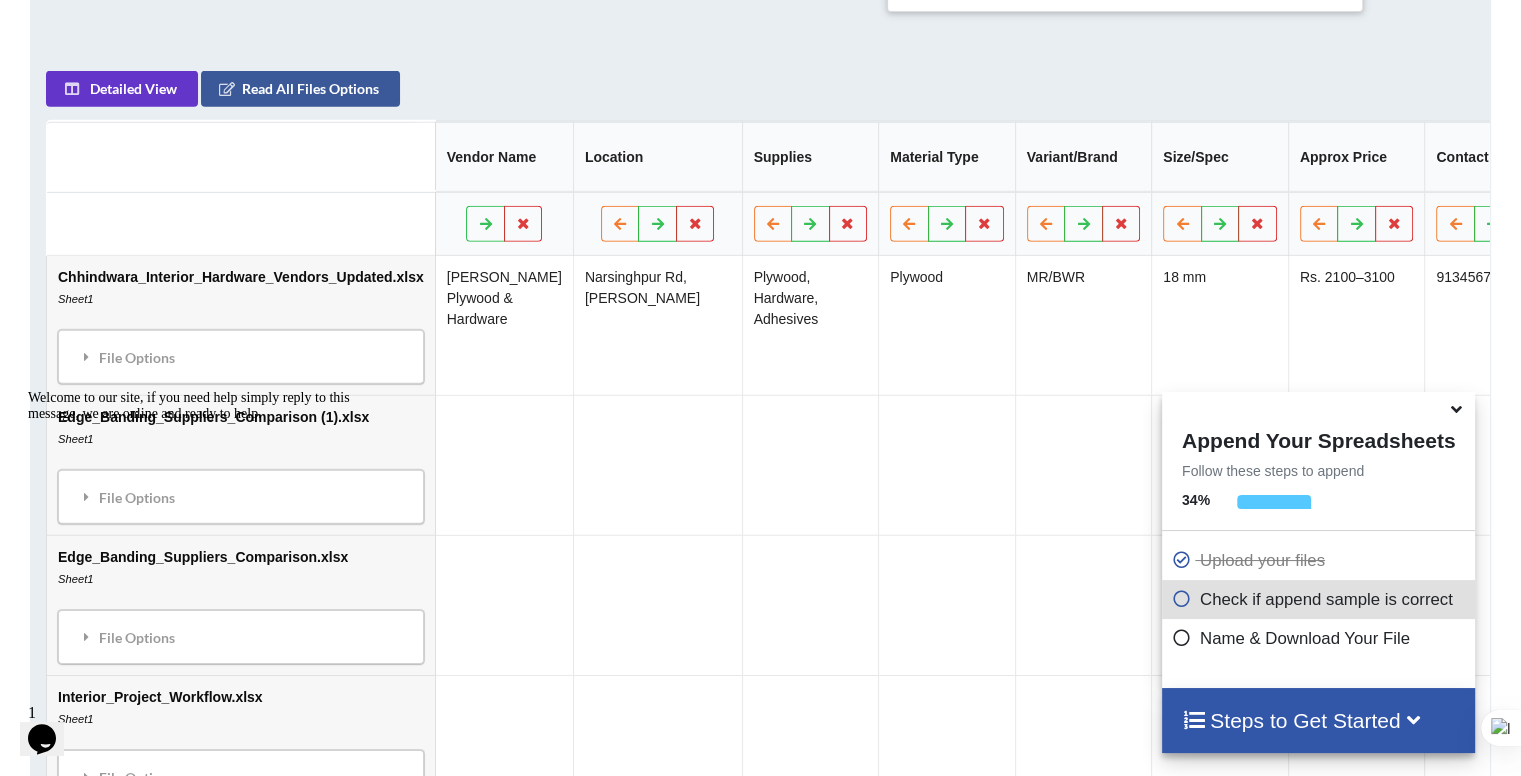 scroll, scrollTop: 919, scrollLeft: 0, axis: vertical 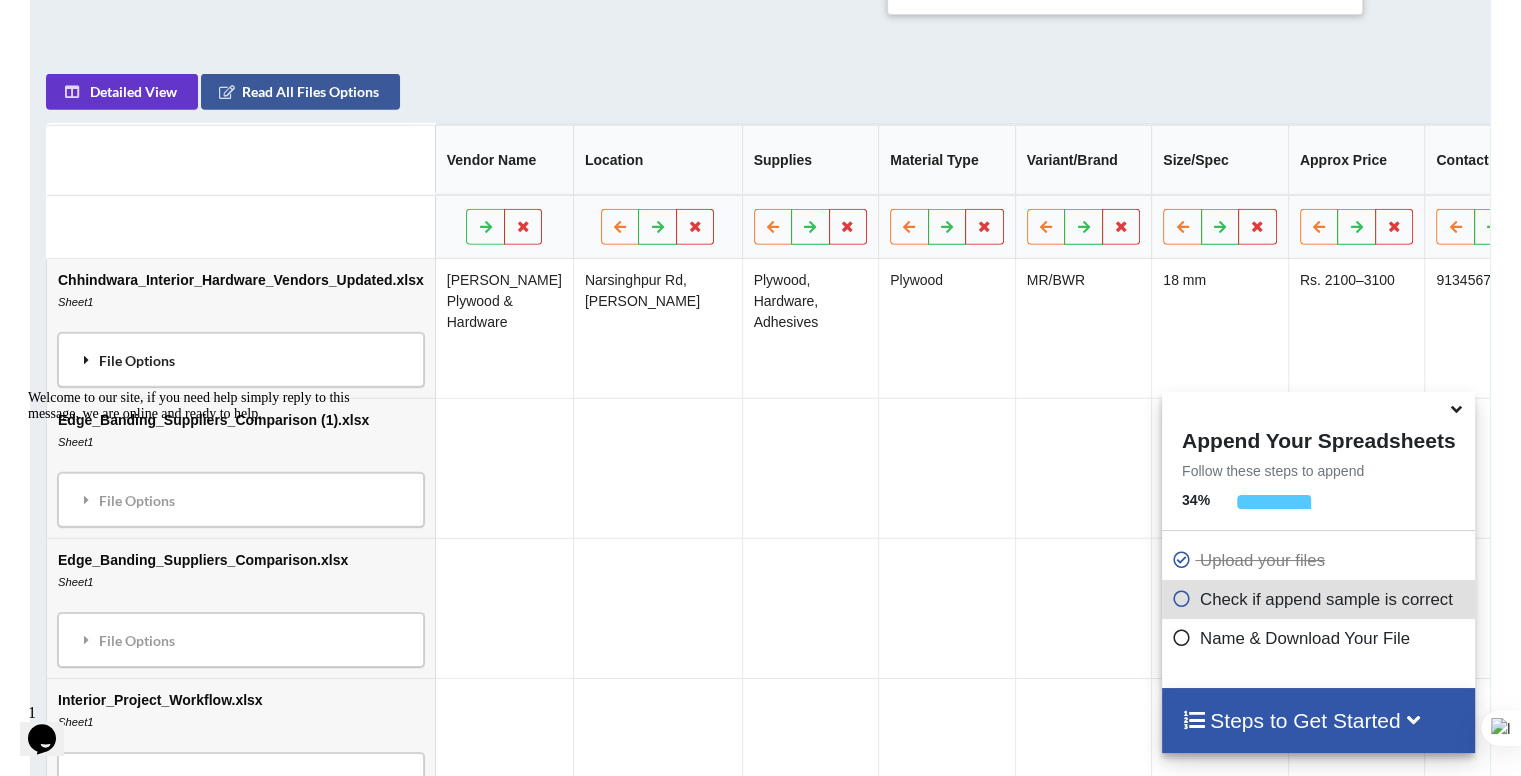 click on "File Options" at bounding box center (241, 360) 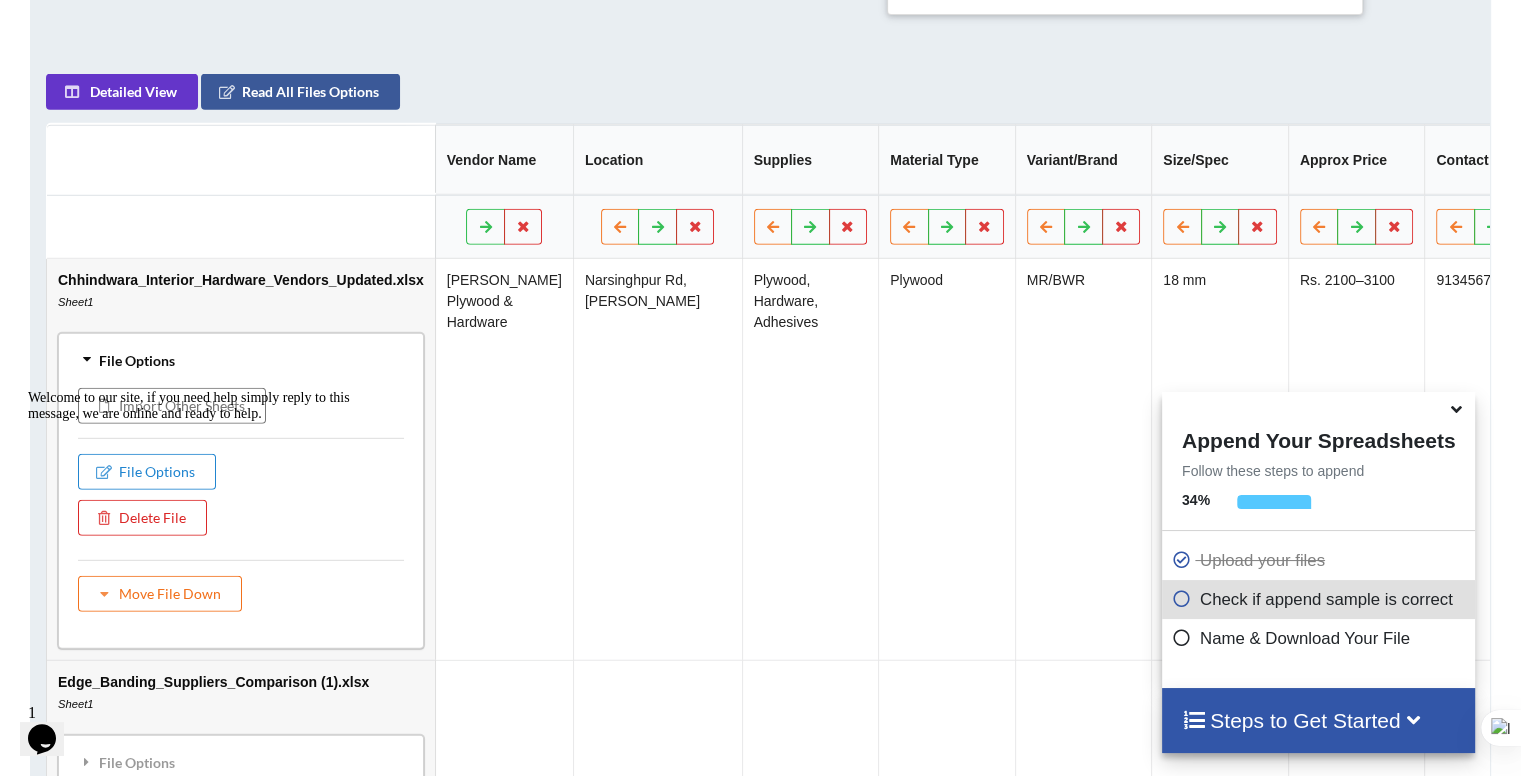 click on "Welcome to our site, if you need help simply reply to this message, we are online and ready to help." at bounding box center [208, 406] 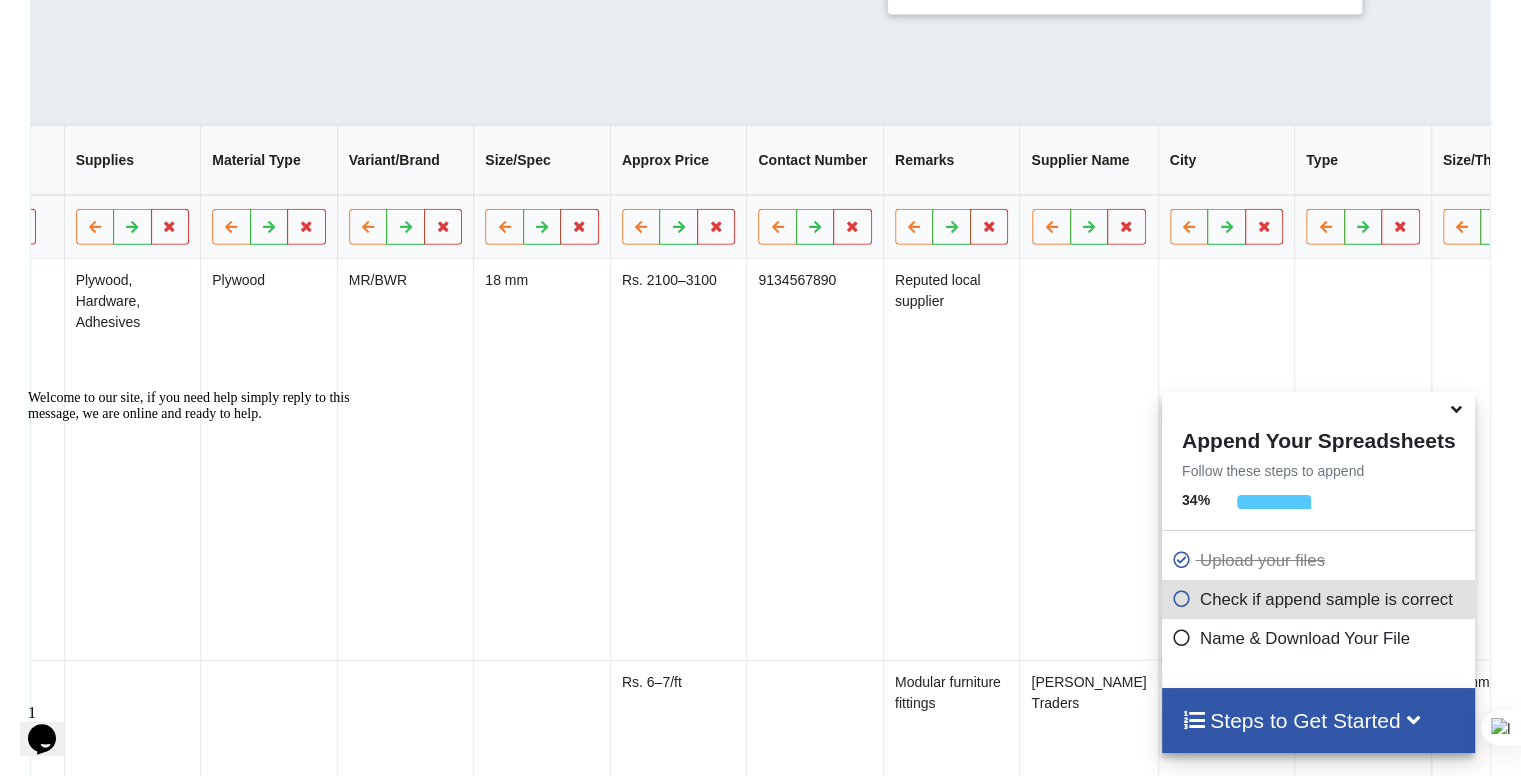 scroll, scrollTop: 0, scrollLeft: 0, axis: both 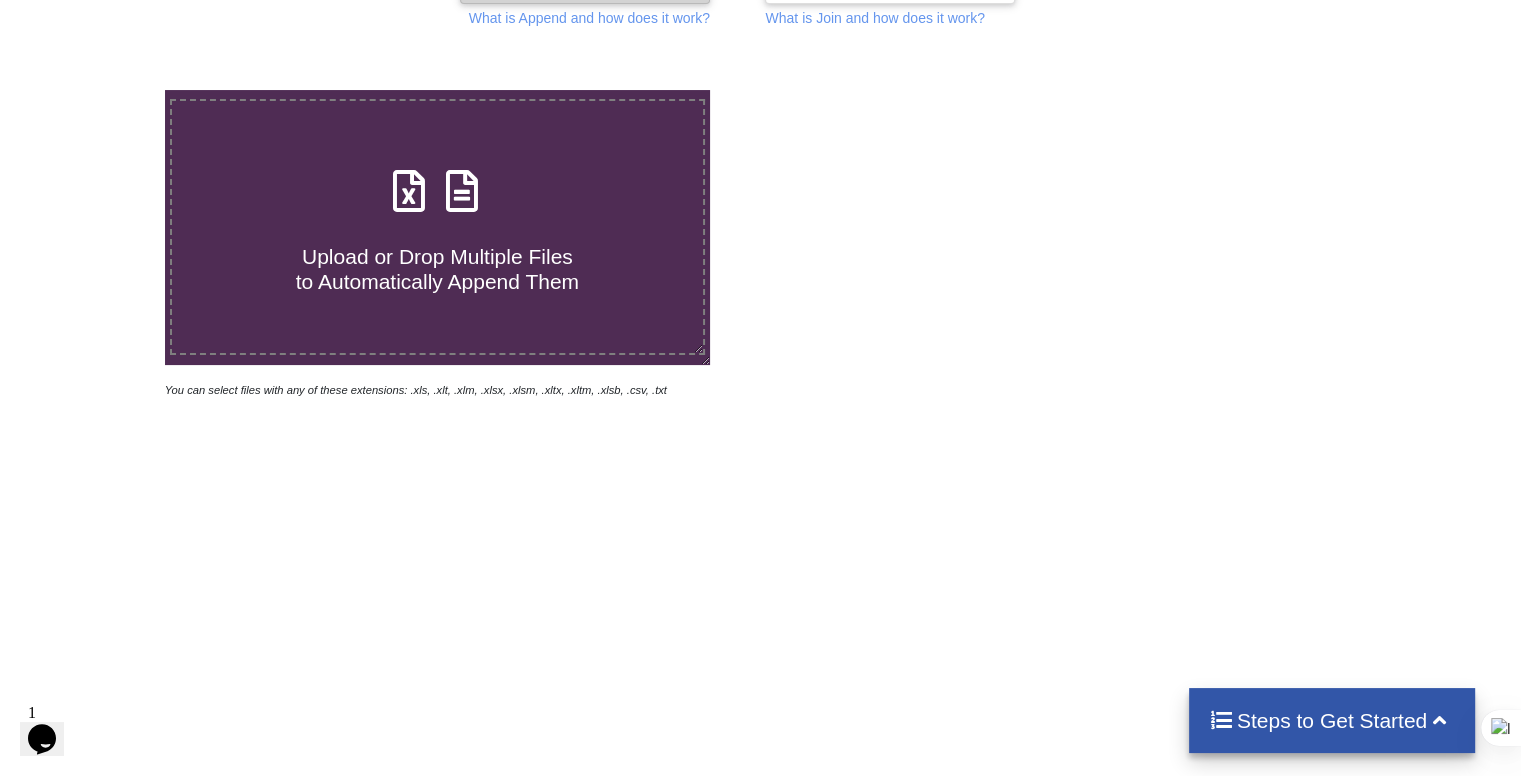 click on "Upload or Drop Multiple Files  to Automatically Append Them" at bounding box center (437, 227) 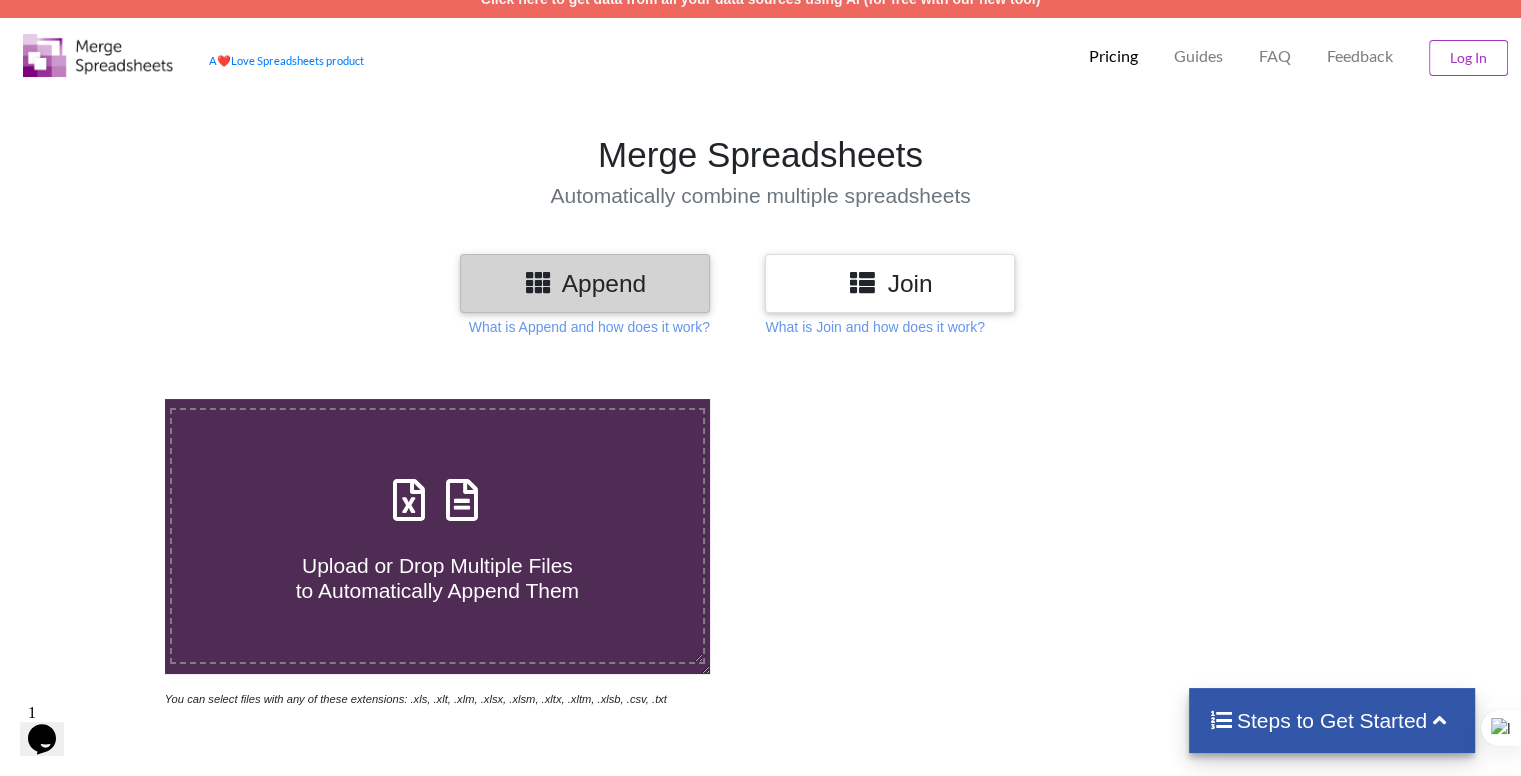 scroll, scrollTop: 0, scrollLeft: 0, axis: both 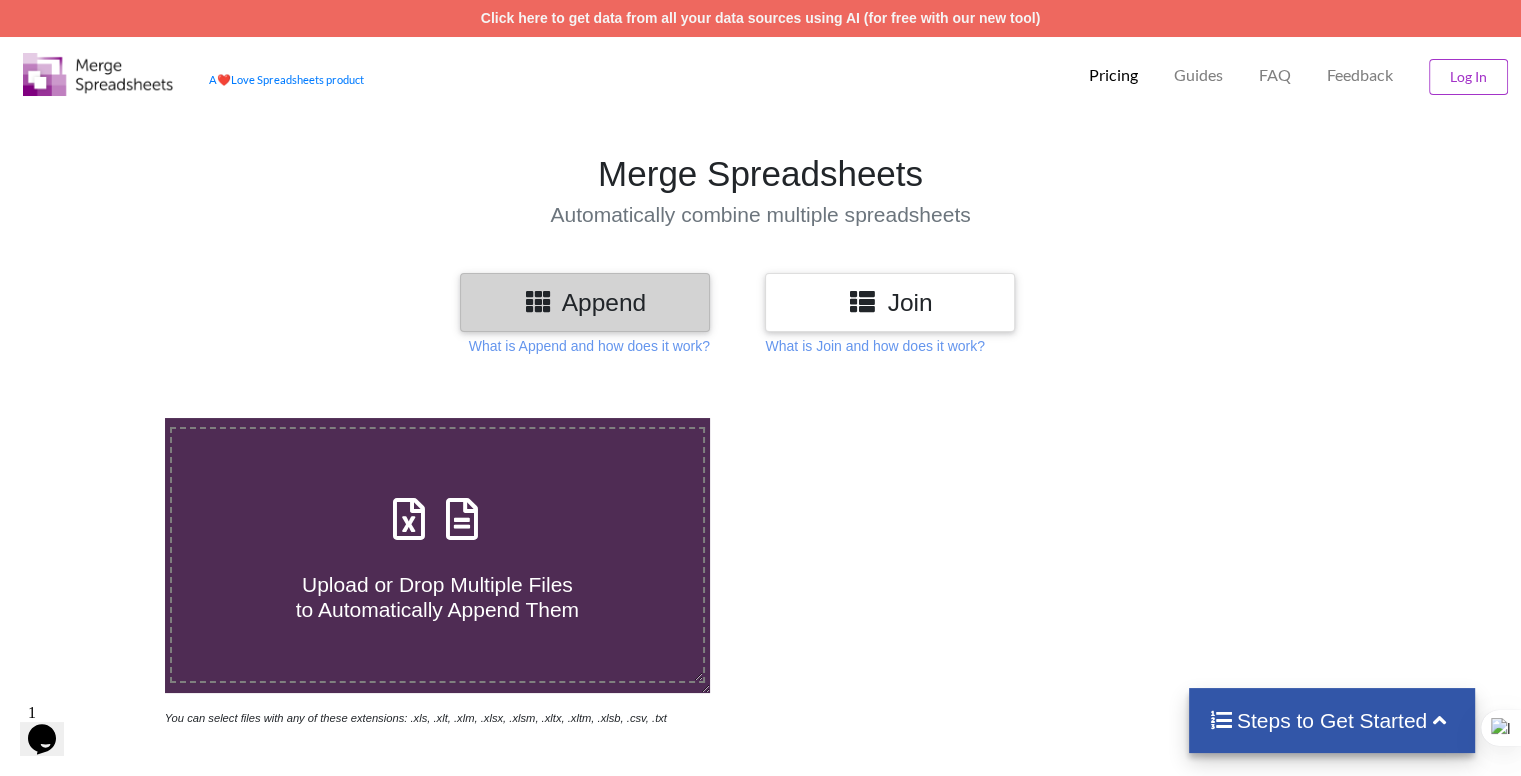 click at bounding box center (862, 300) 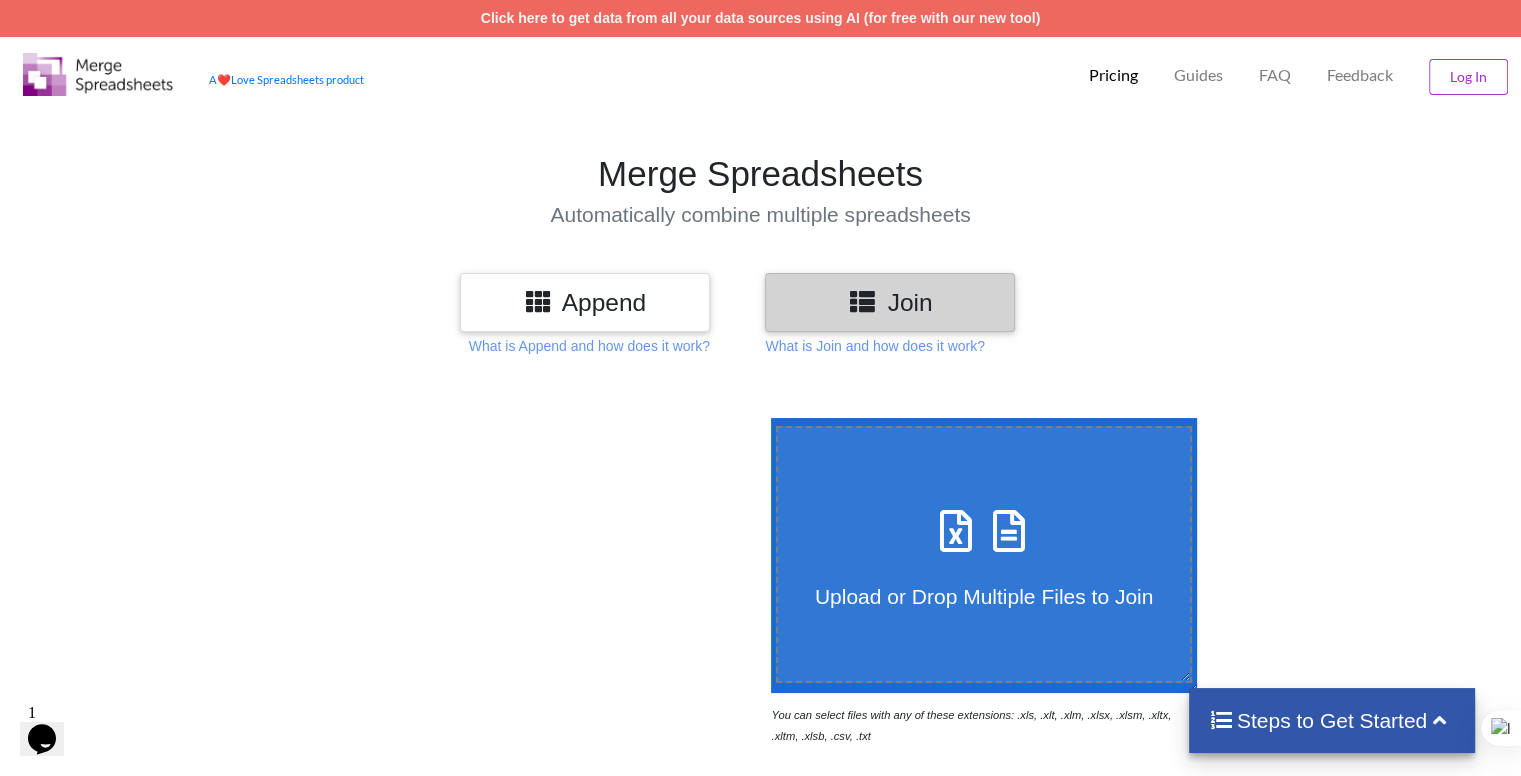 click at bounding box center (984, 532) 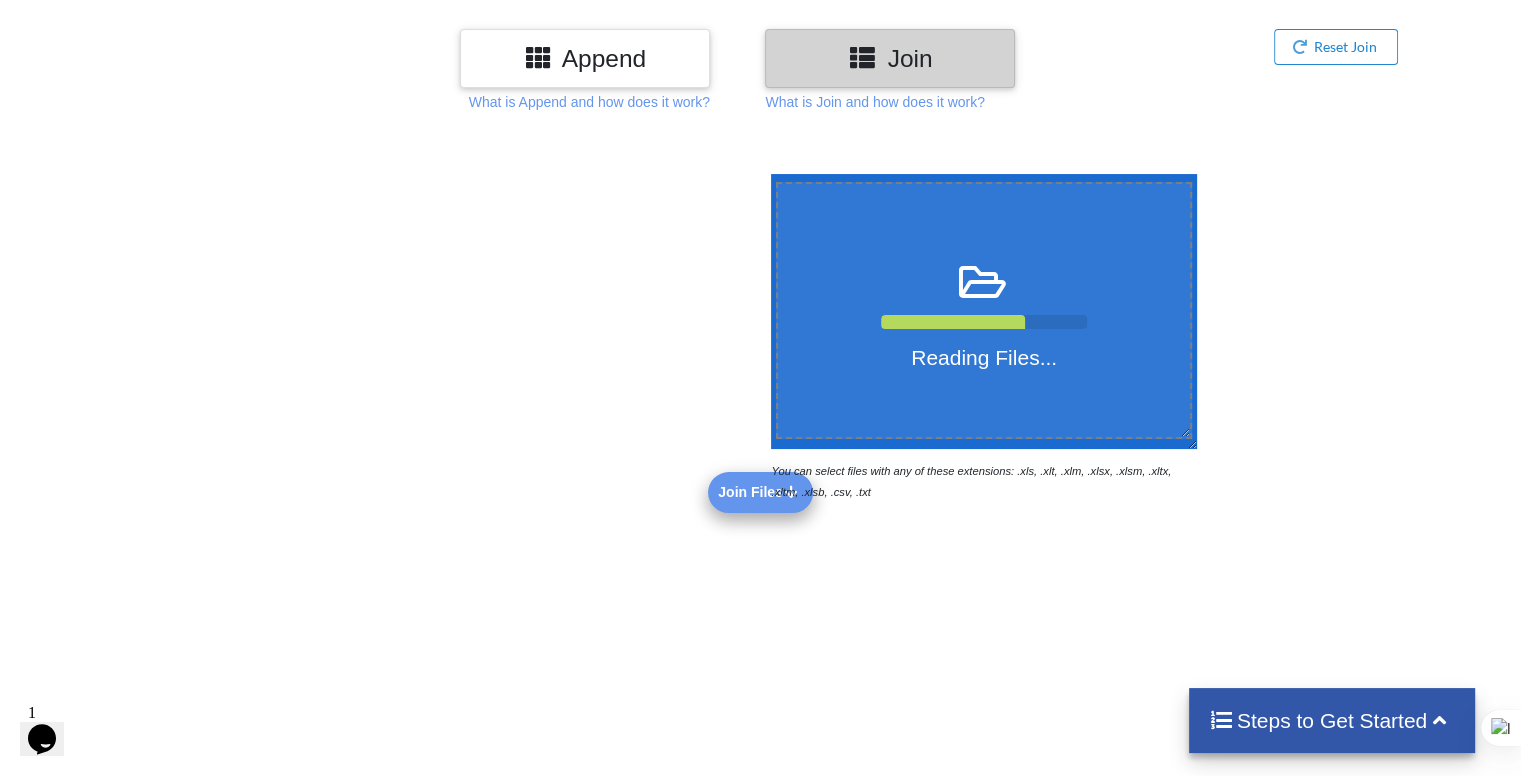scroll, scrollTop: 252, scrollLeft: 0, axis: vertical 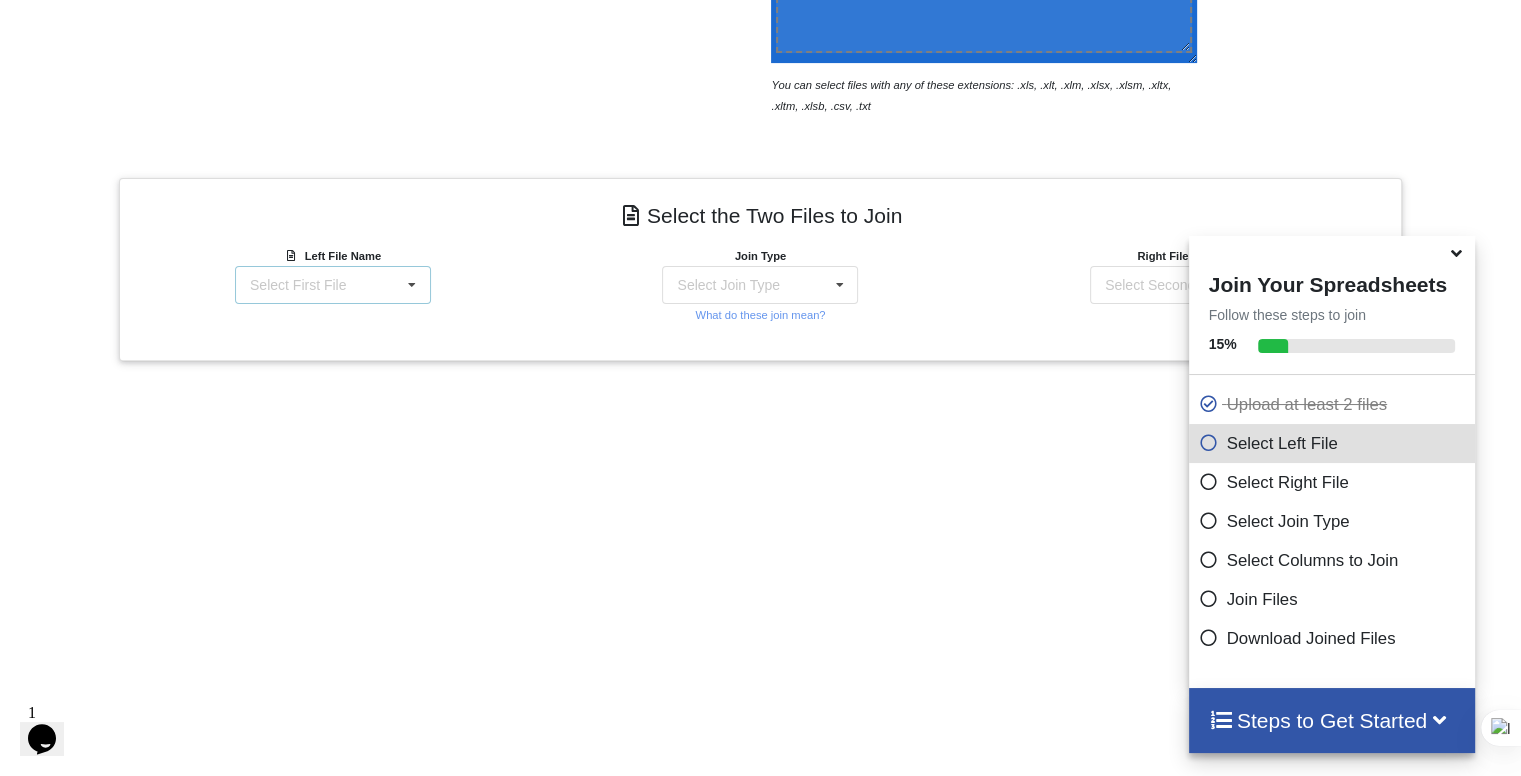 click at bounding box center [412, 285] 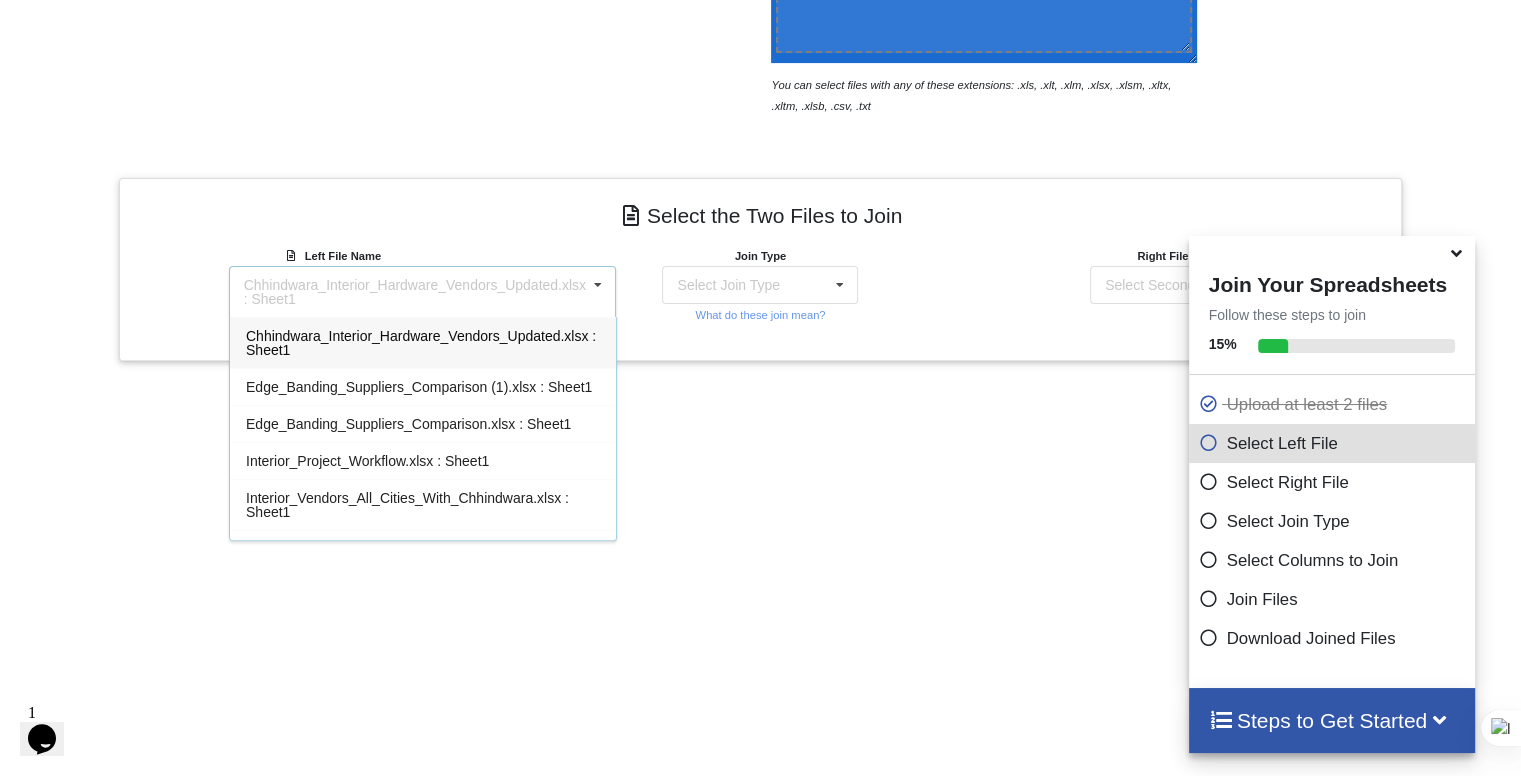 click on "Chhindwara_Interior_Hardware_Vendors_Updated.xlsx : Sheet1" at bounding box center (421, 343) 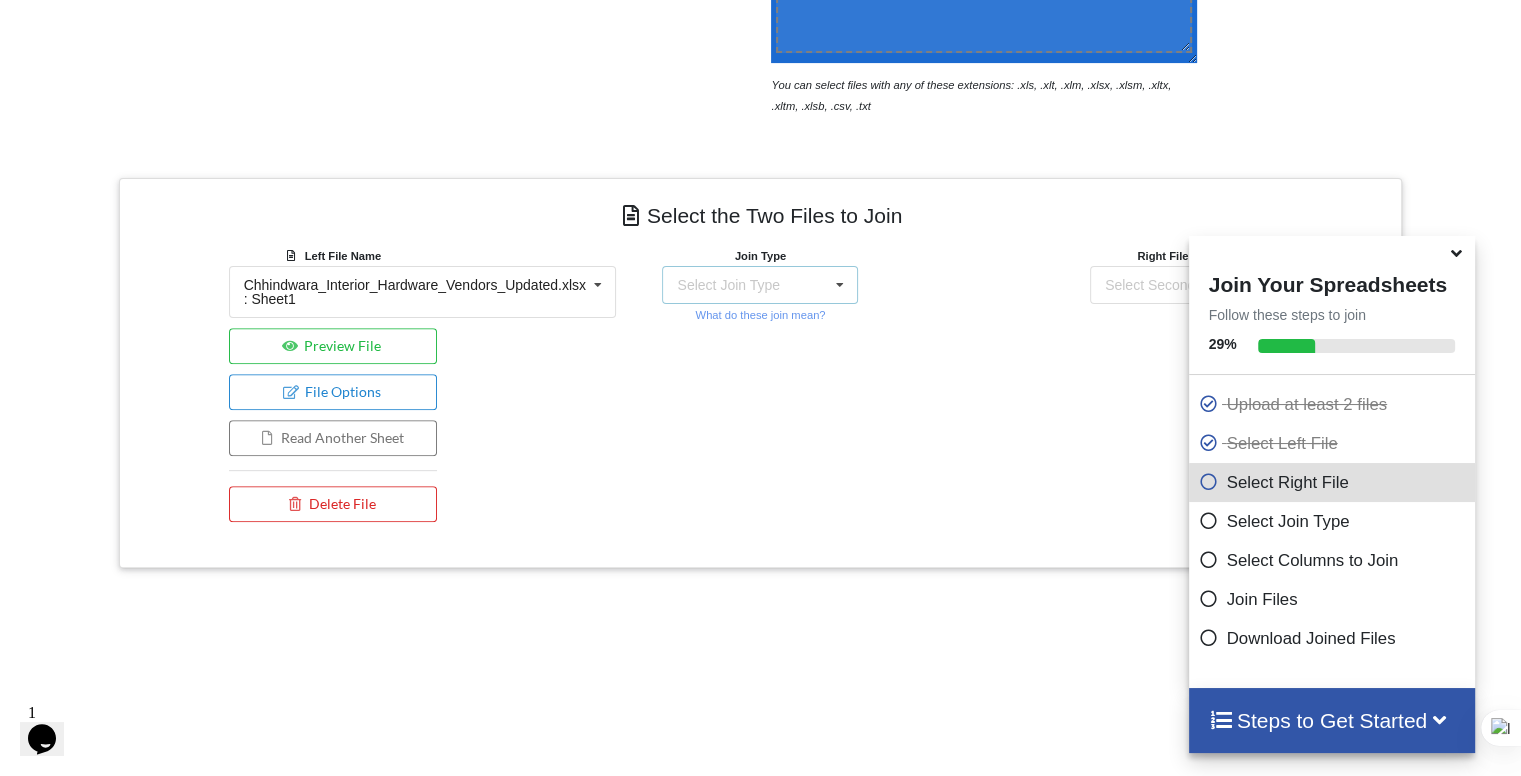 click on "Select Join Type   INNER JOIN   LEFT JOIN   RIGHT JOIN   FULL JOIN" at bounding box center (760, 285) 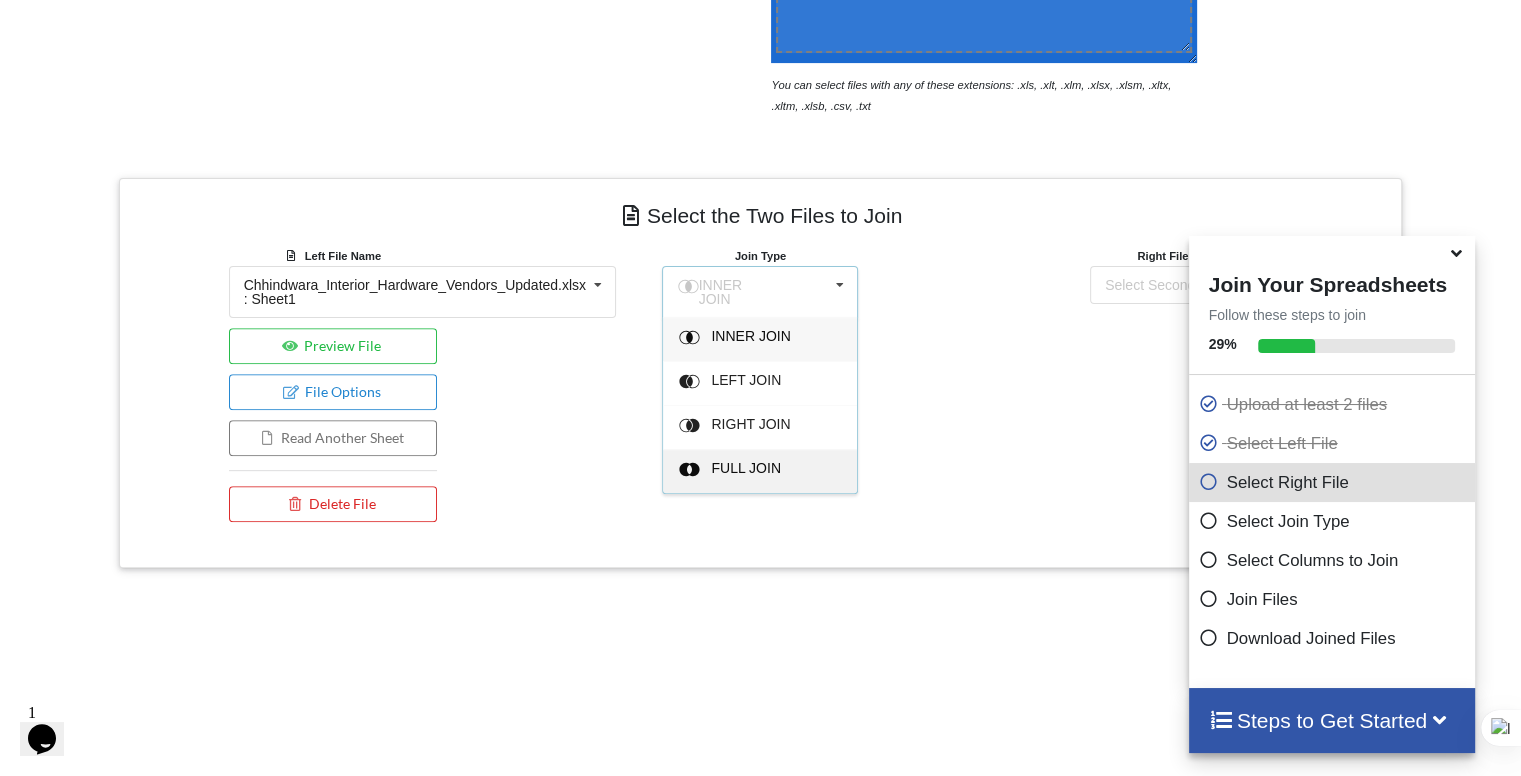 click on "FULL JOIN" at bounding box center (751, 336) 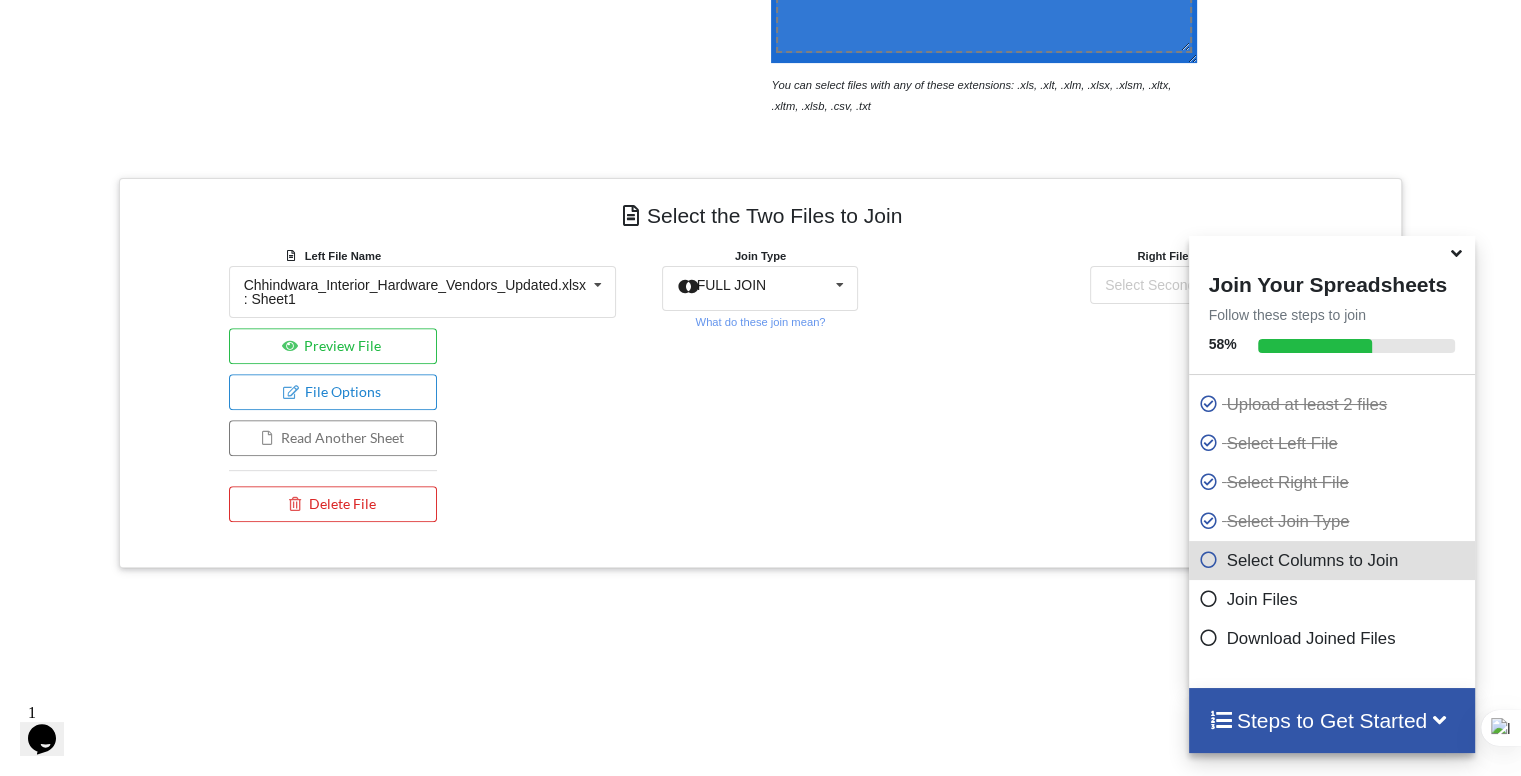 click at bounding box center (1456, 250) 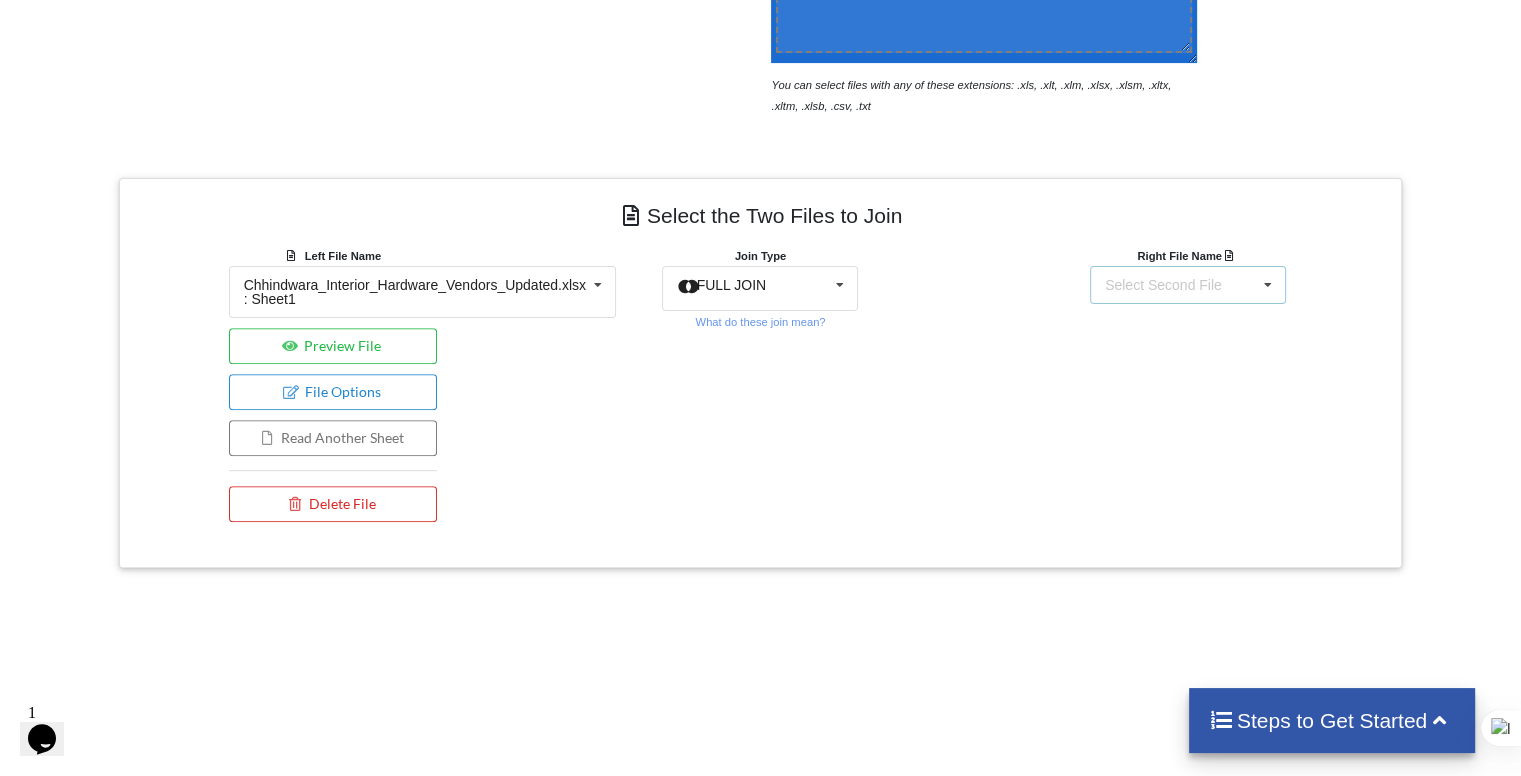 click on "Select Second File Chhindwara_Interior_Hardware_Vendors_Updated.xlsx : Sheet1 Edge_Banding_Suppliers_Comparison (1).xlsx : Sheet1 Edge_Banding_Suppliers_Comparison.xlsx : Sheet1 Interior_Project_Workflow.xlsx : Sheet1 Interior_Vendors_All_Cities_With_Chhindwara.xlsx : Sheet1 Jabalpur_Nagpur_Interior_Vendors.xlsx : Sheet1 Other_Interior_Material_Vendors.xlsx : Sheet1 Other_Interior_Material_Vendors_Expanded.xlsx : Sheet1 Vendor_Comparison_Seoni_MP.xlsx : Sheet1" at bounding box center [1188, 285] 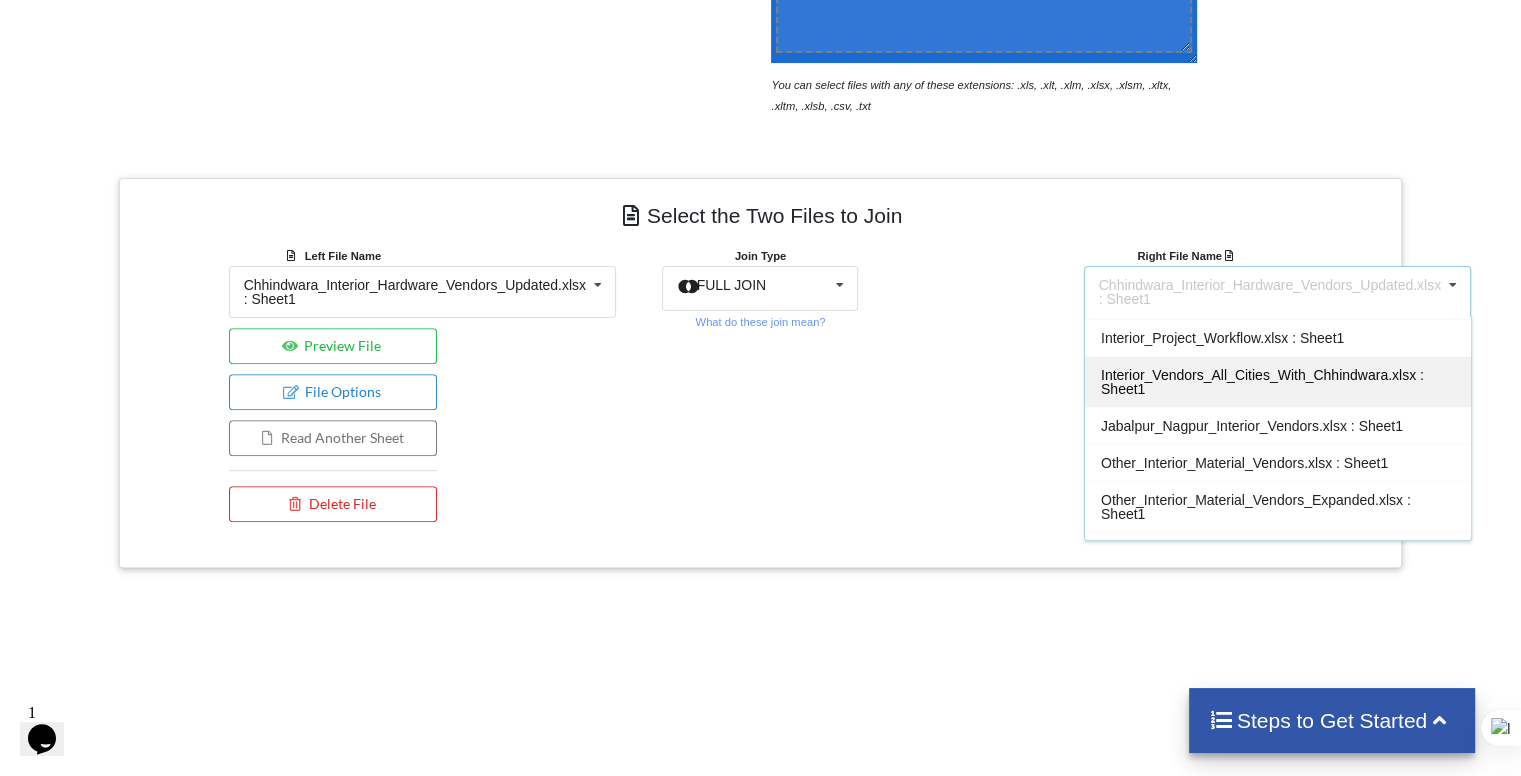 scroll, scrollTop: 124, scrollLeft: 0, axis: vertical 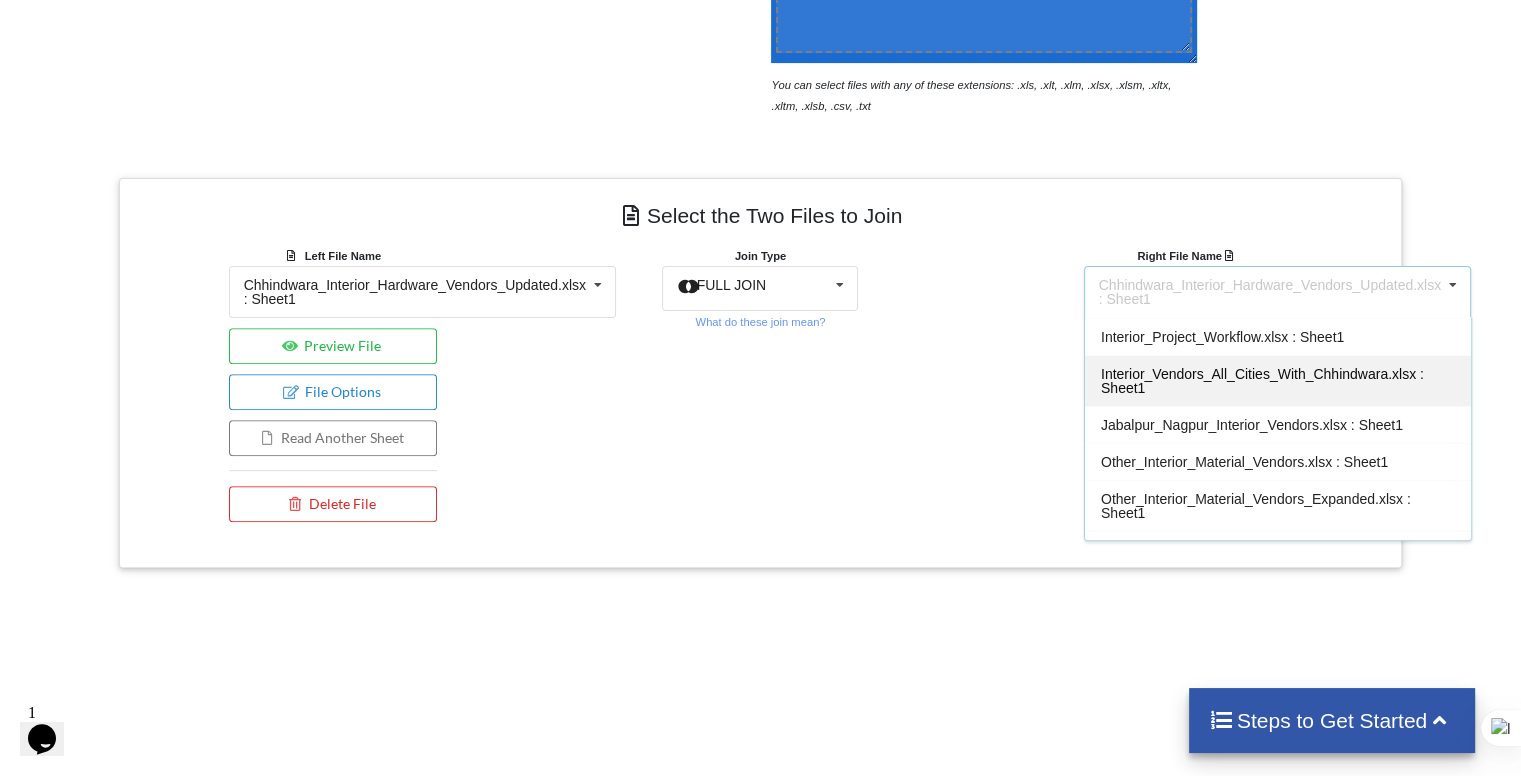 click on "Interior_Vendors_All_Cities_With_Chhindwara.xlsx : Sheet1" at bounding box center [1262, 381] 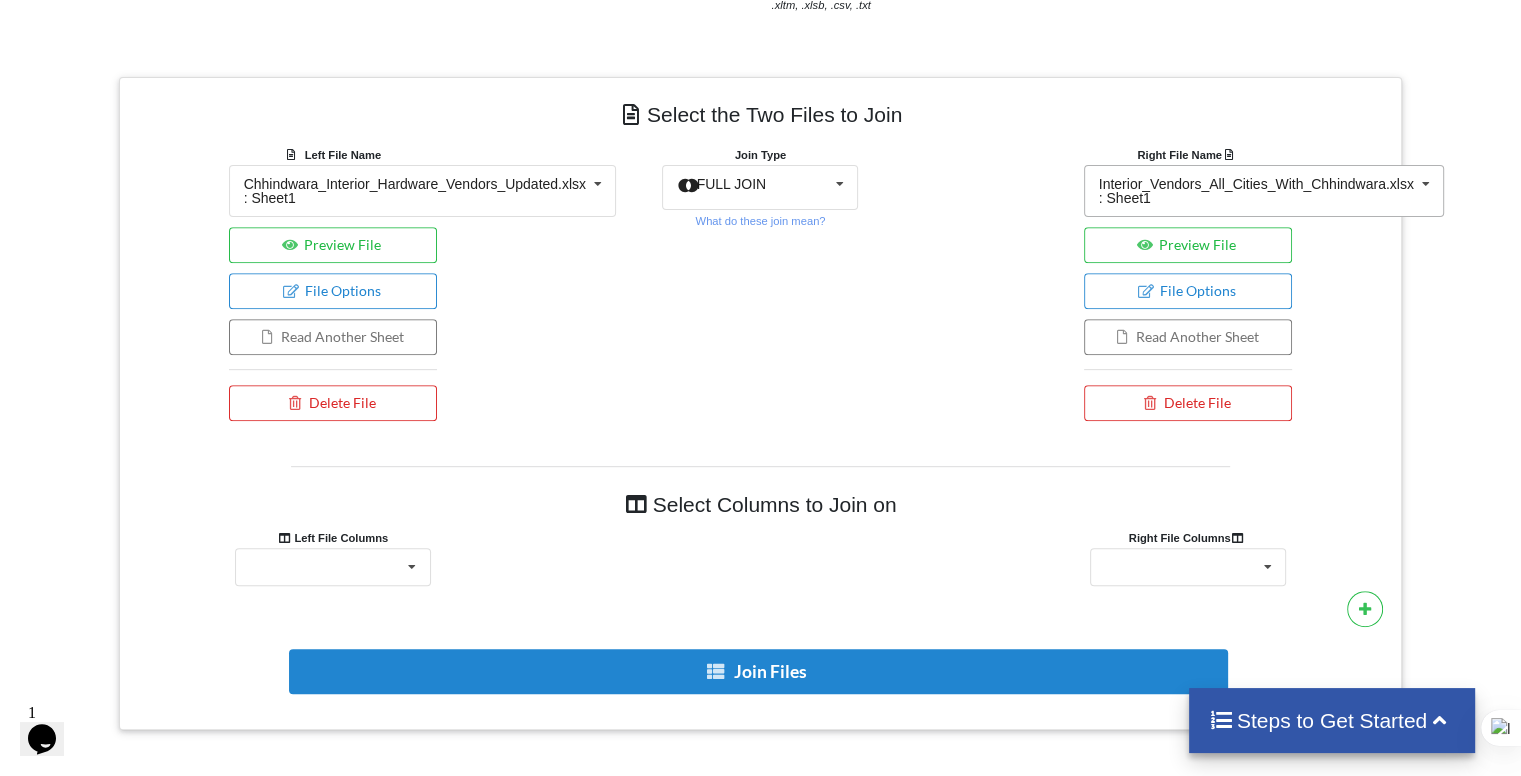 scroll, scrollTop: 776, scrollLeft: 0, axis: vertical 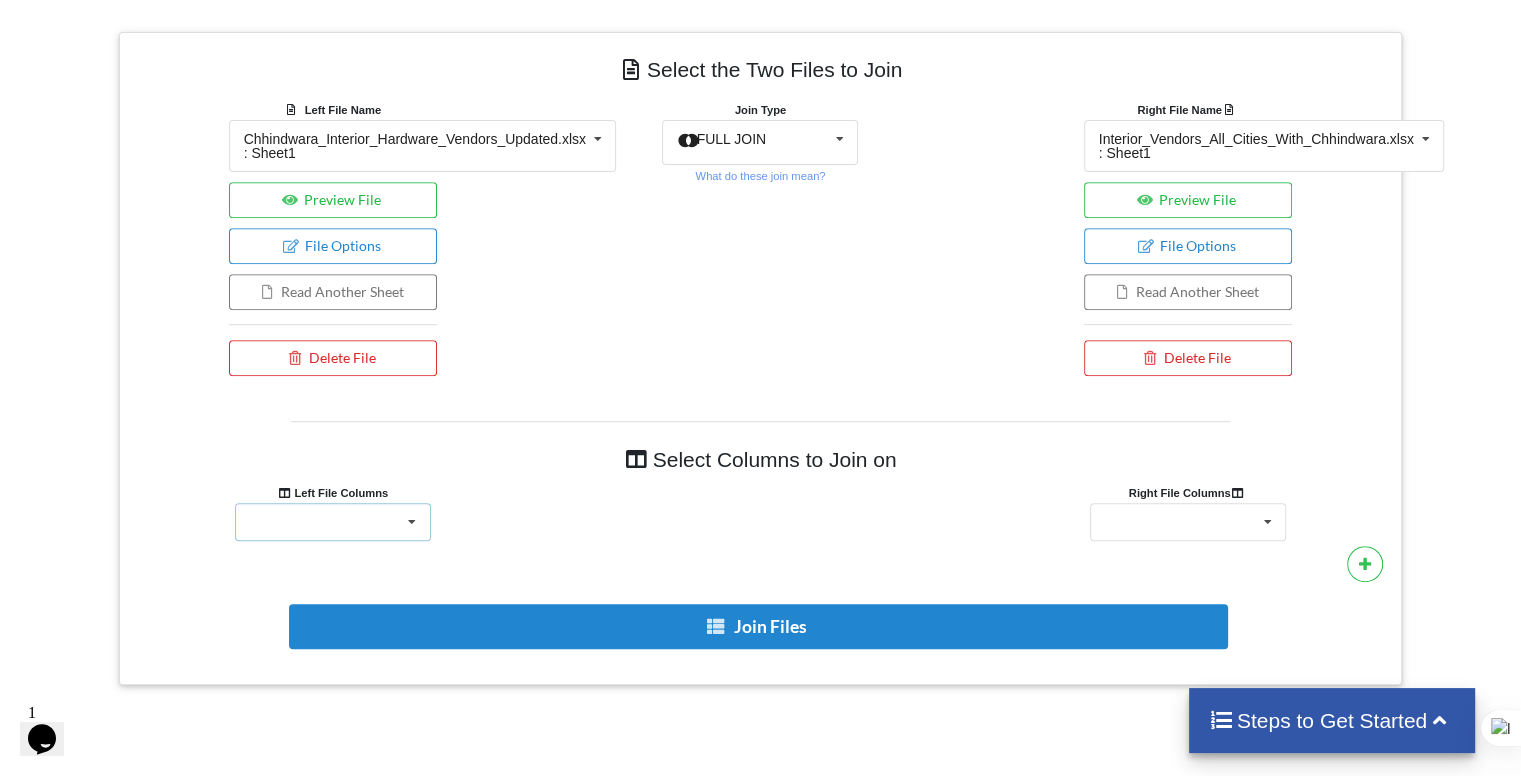 click on "Vendor Name Location Supplies Material Type Variant/Brand Size/Spec Approx Price Delivery Available Contact Number Remarks" at bounding box center [333, 522] 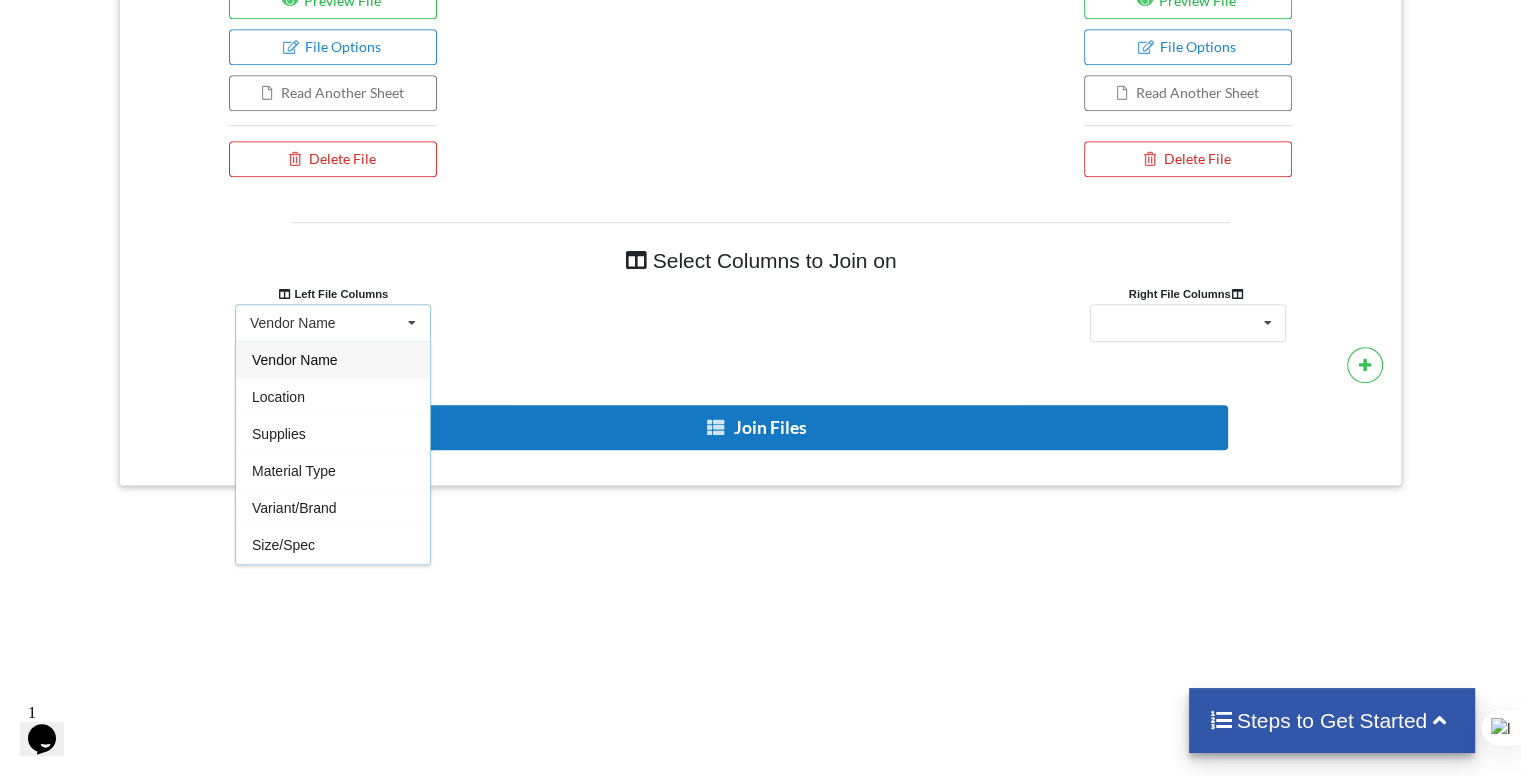scroll, scrollTop: 1020, scrollLeft: 0, axis: vertical 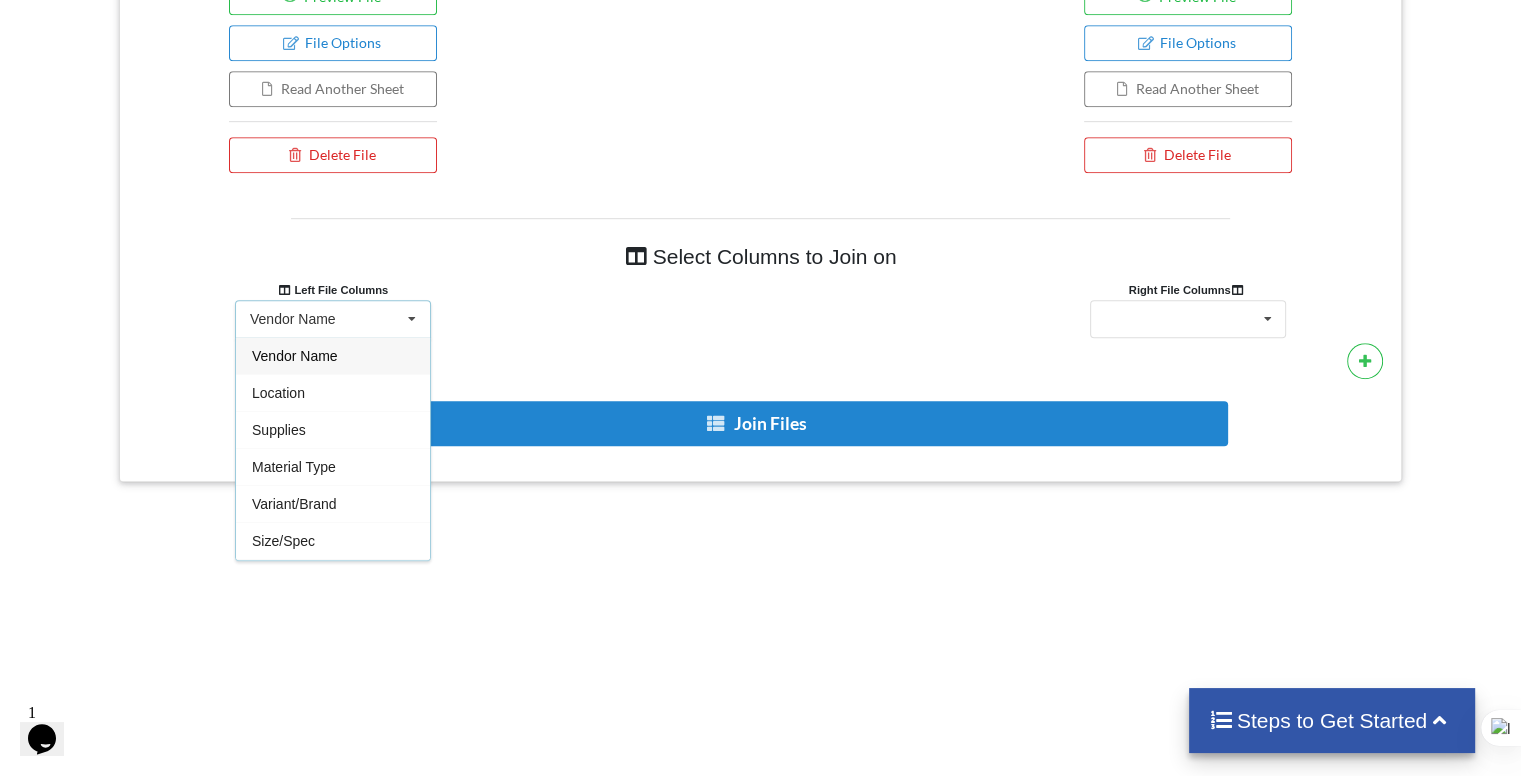 click on "Vendor Name Vendor Name Location Supplies Material Type Variant/Brand Size/Spec Approx Price Delivery Available Contact Number Remarks" at bounding box center [333, 319] 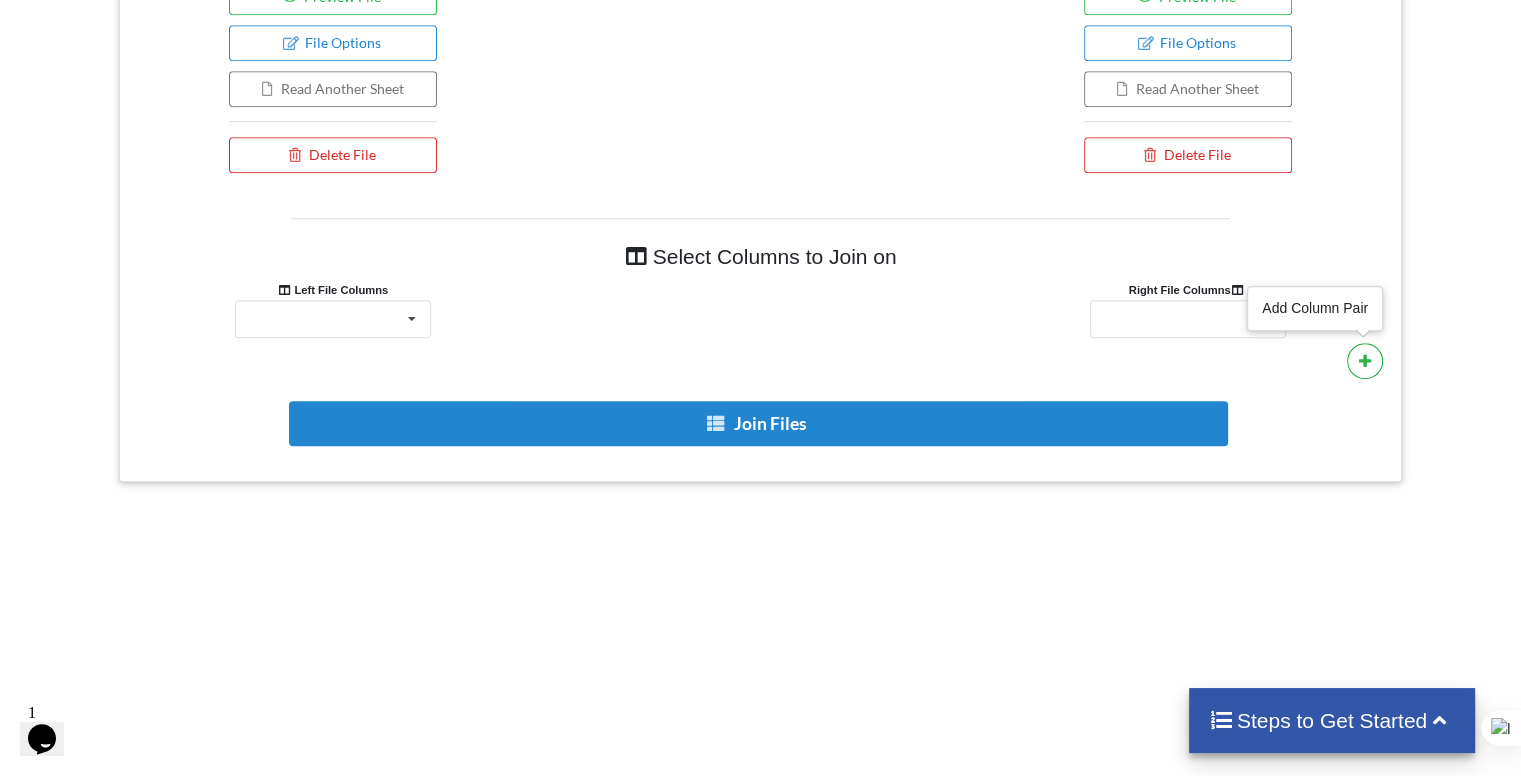 click at bounding box center [1365, 360] 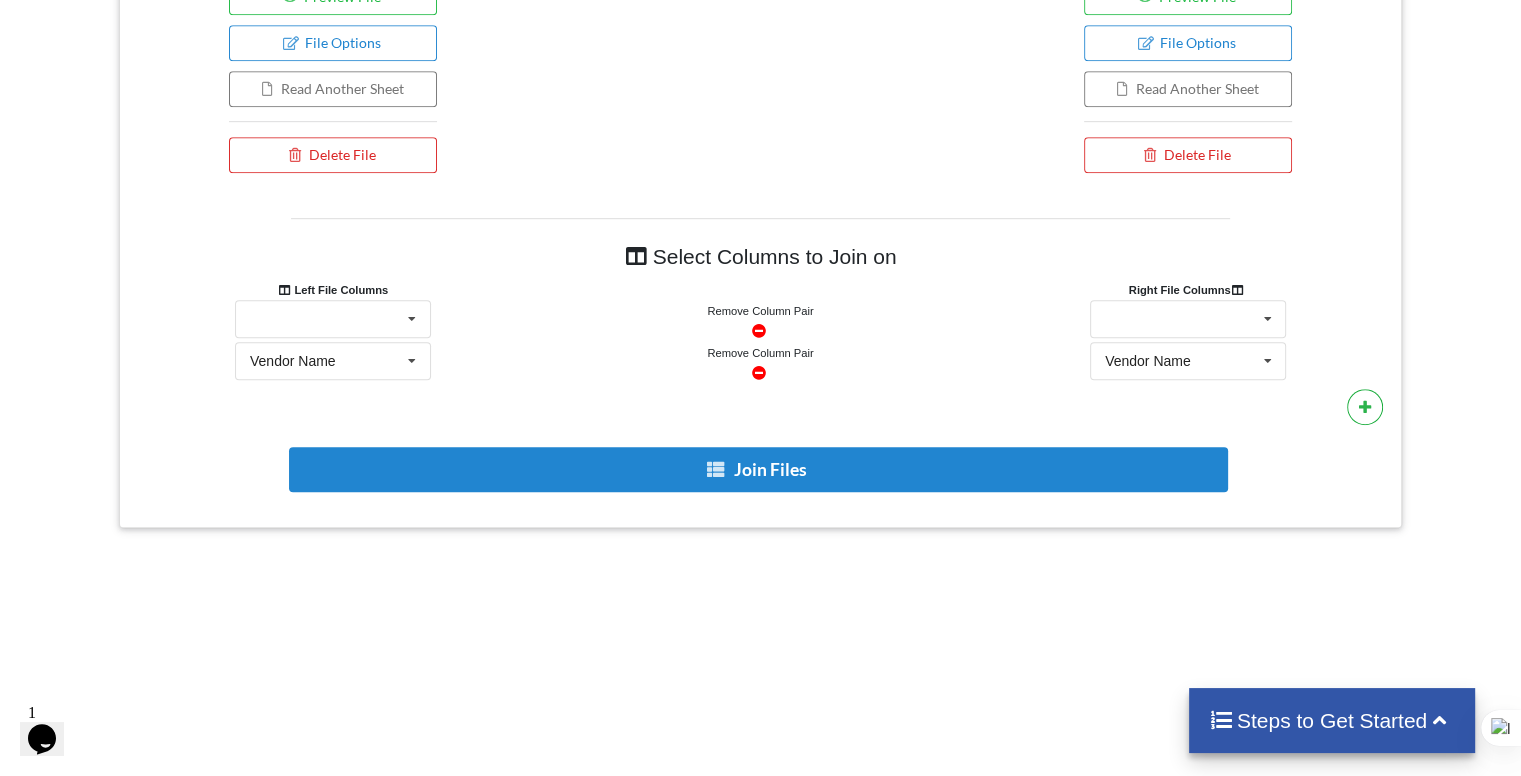 click on "Vendor Name Vendor Name Location Material Type Brand Grade/Type Thickness (mm) Price per Sheet (Rs.) MOQ (Sheets) Delivery Available Contact Number Remarks" at bounding box center [1188, 363] 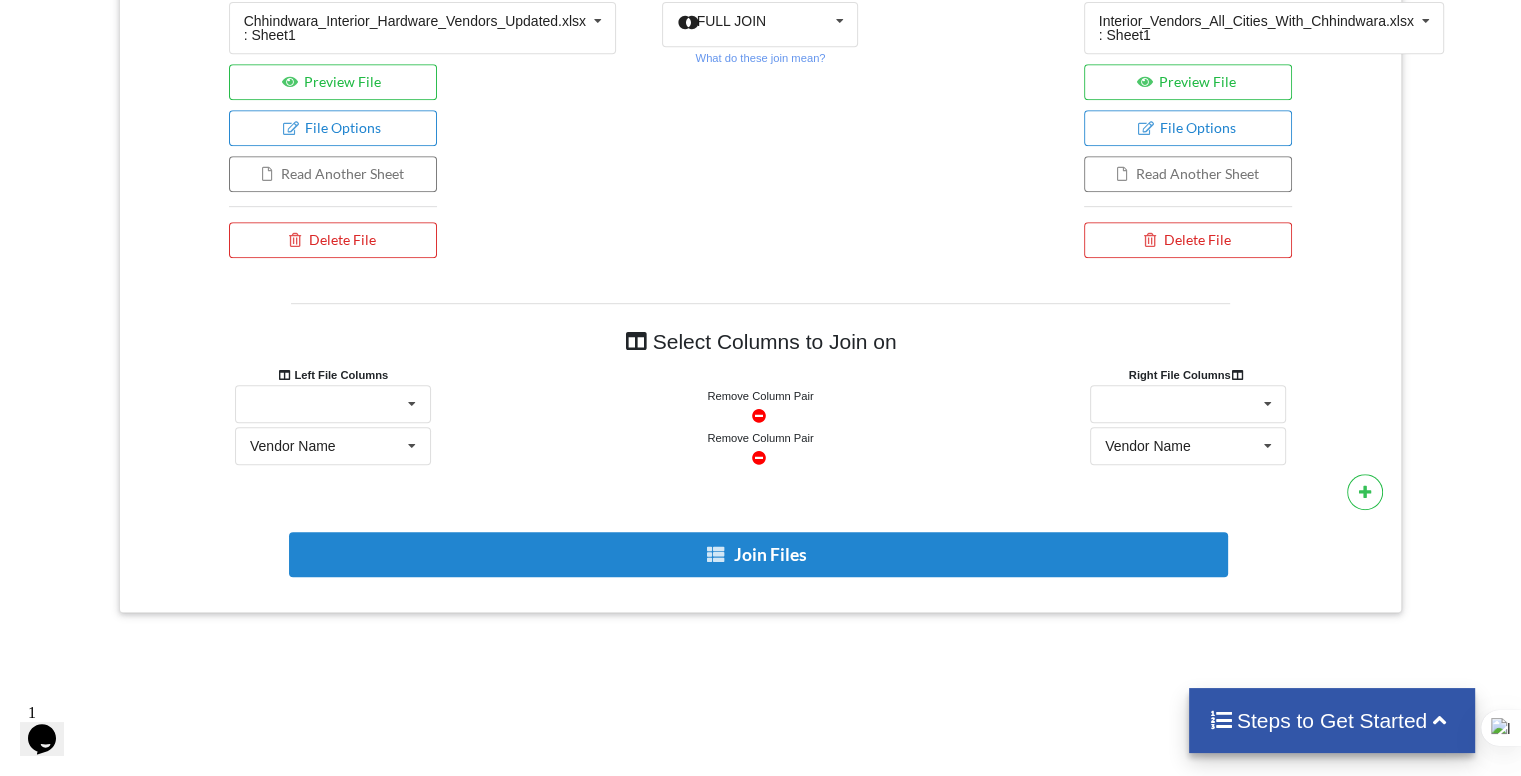scroll, scrollTop: 938, scrollLeft: 0, axis: vertical 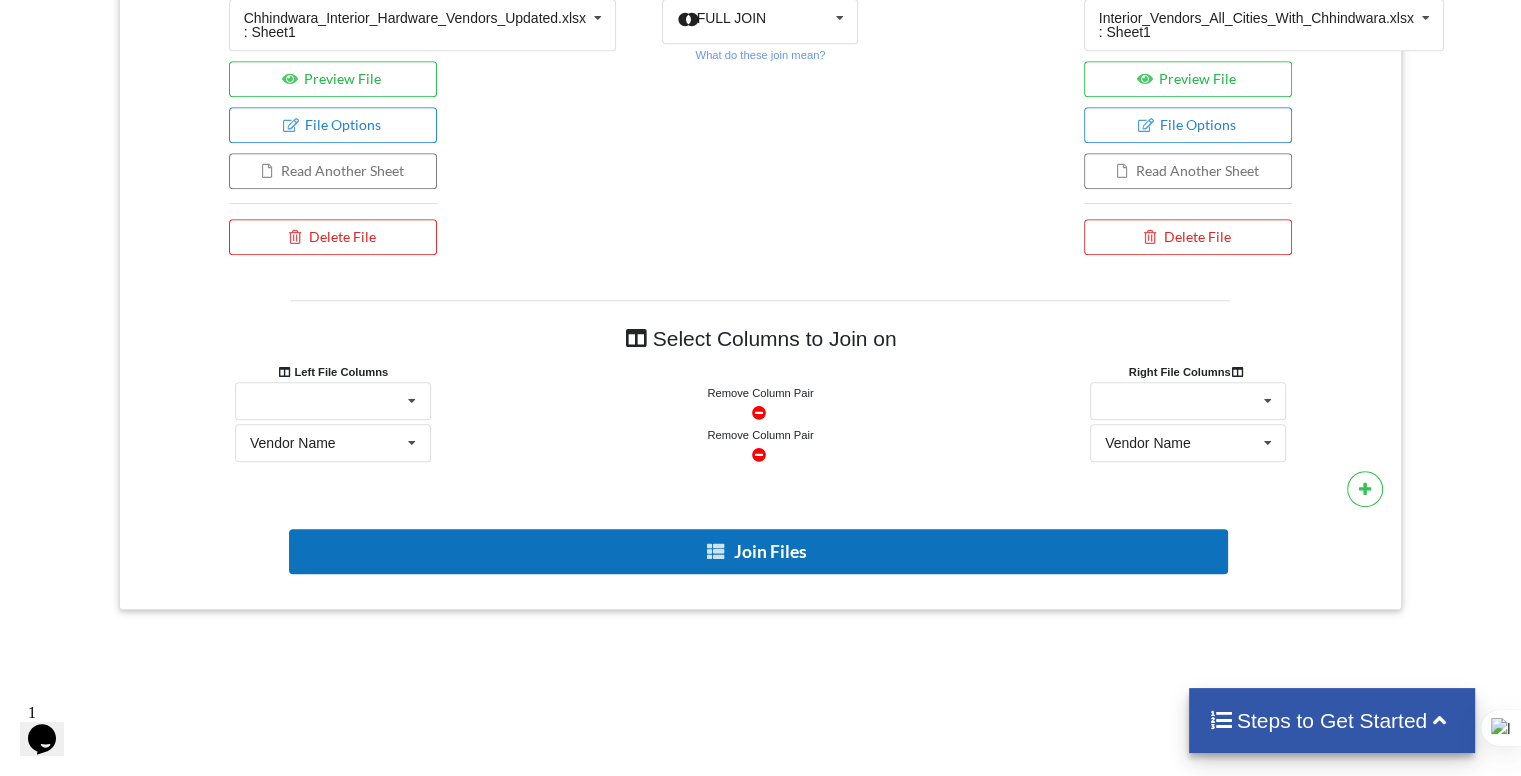 click on "Join Files" at bounding box center [758, 551] 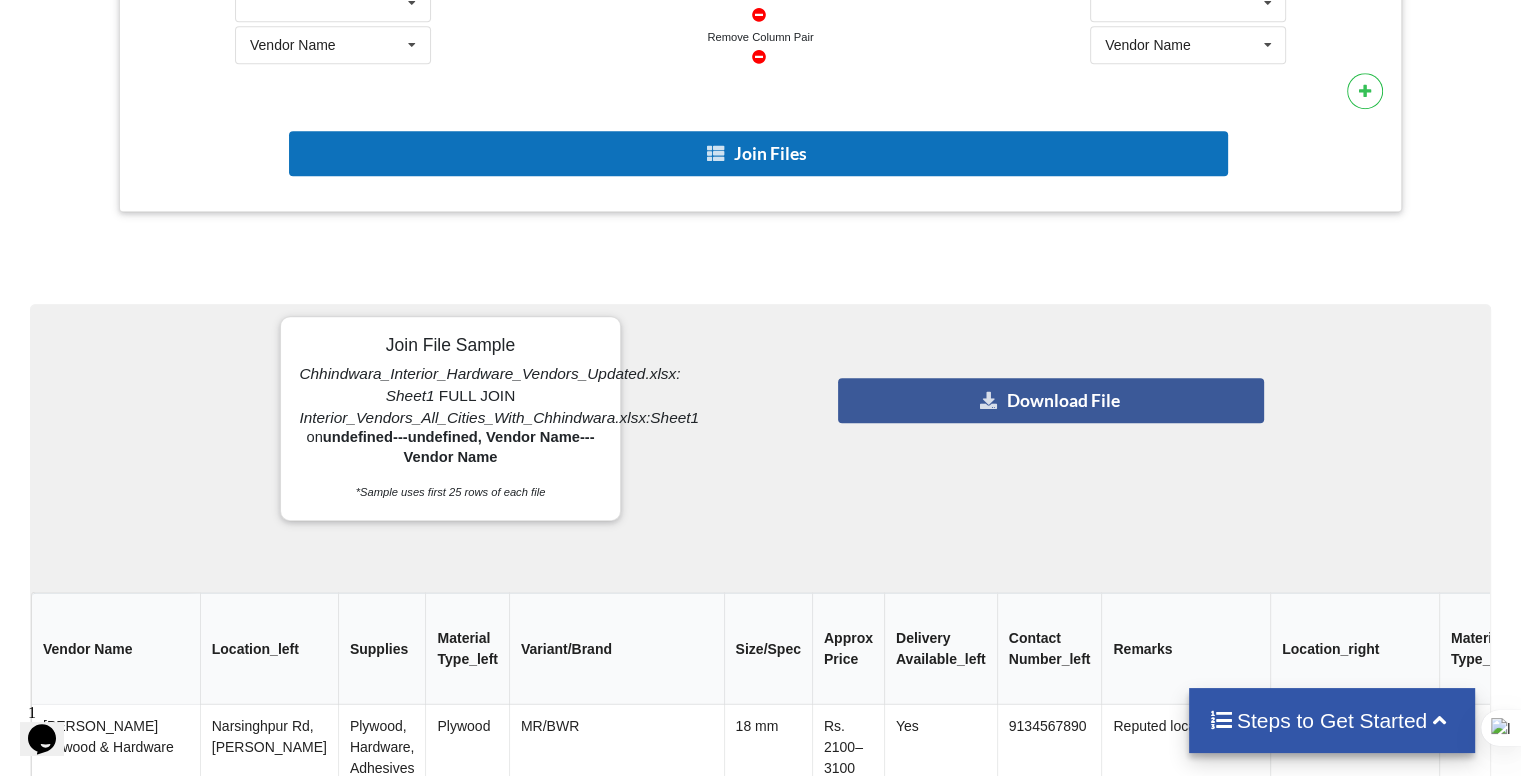 scroll, scrollTop: 1347, scrollLeft: 0, axis: vertical 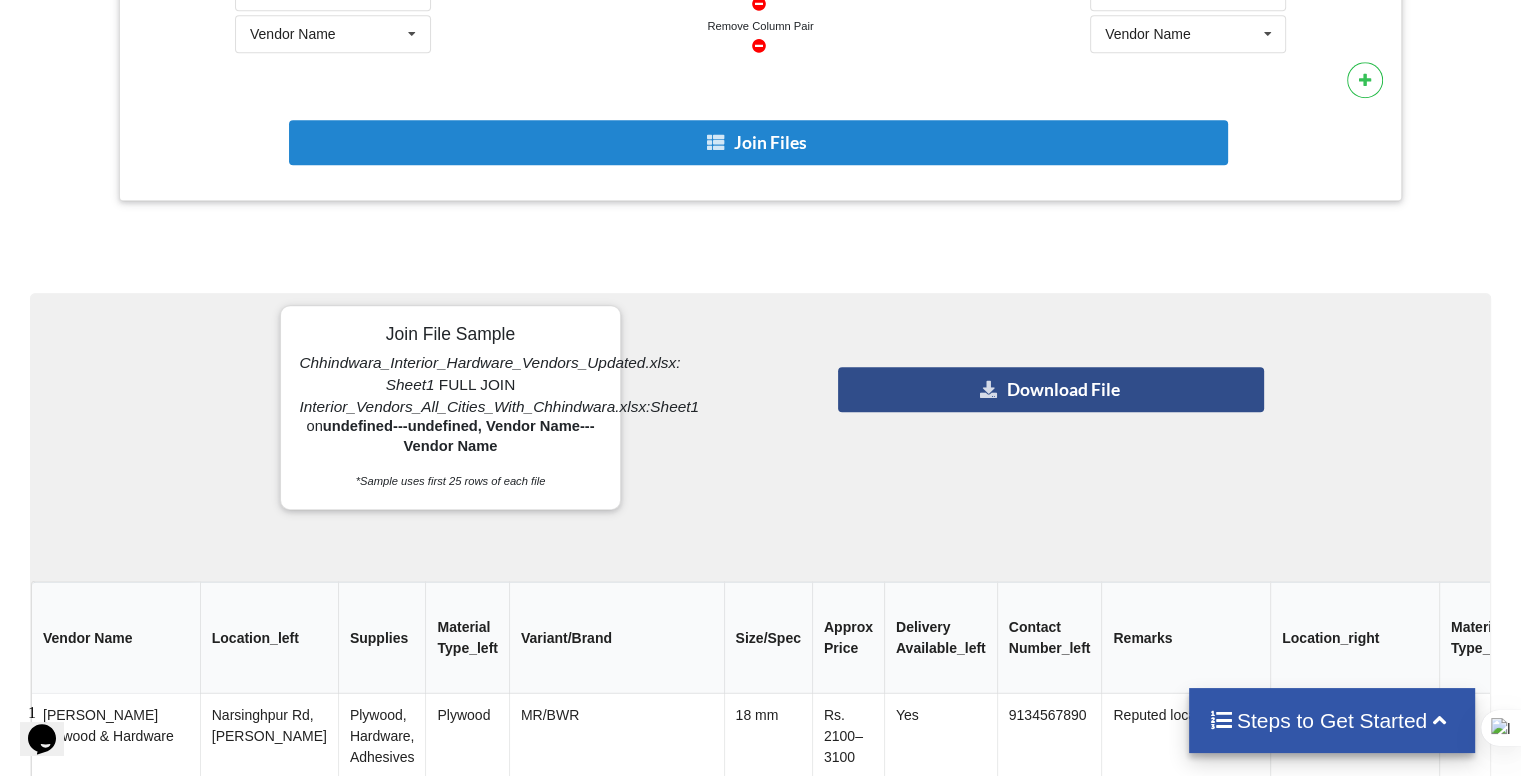 click on "Download File" at bounding box center [1050, 389] 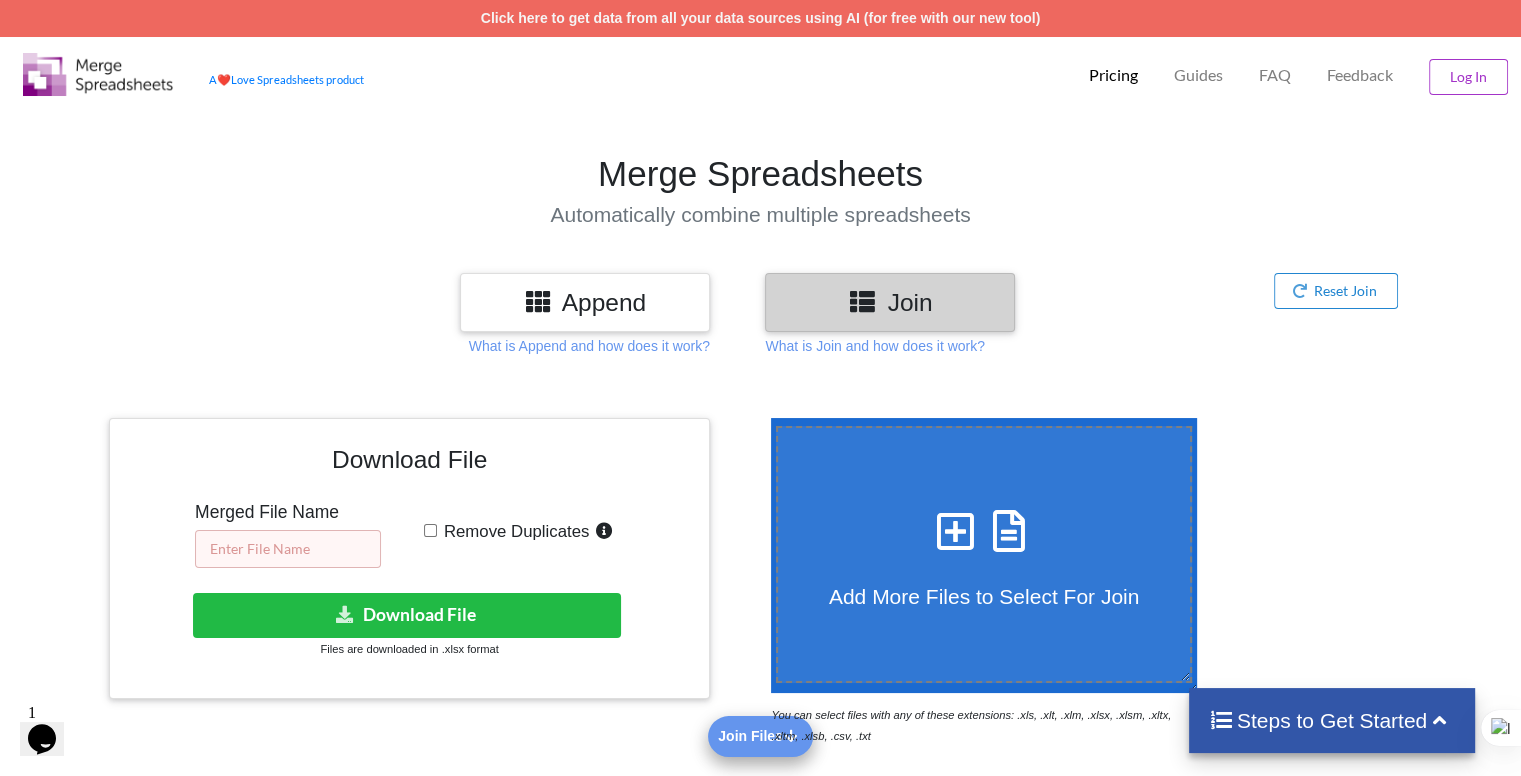 click at bounding box center [288, 549] 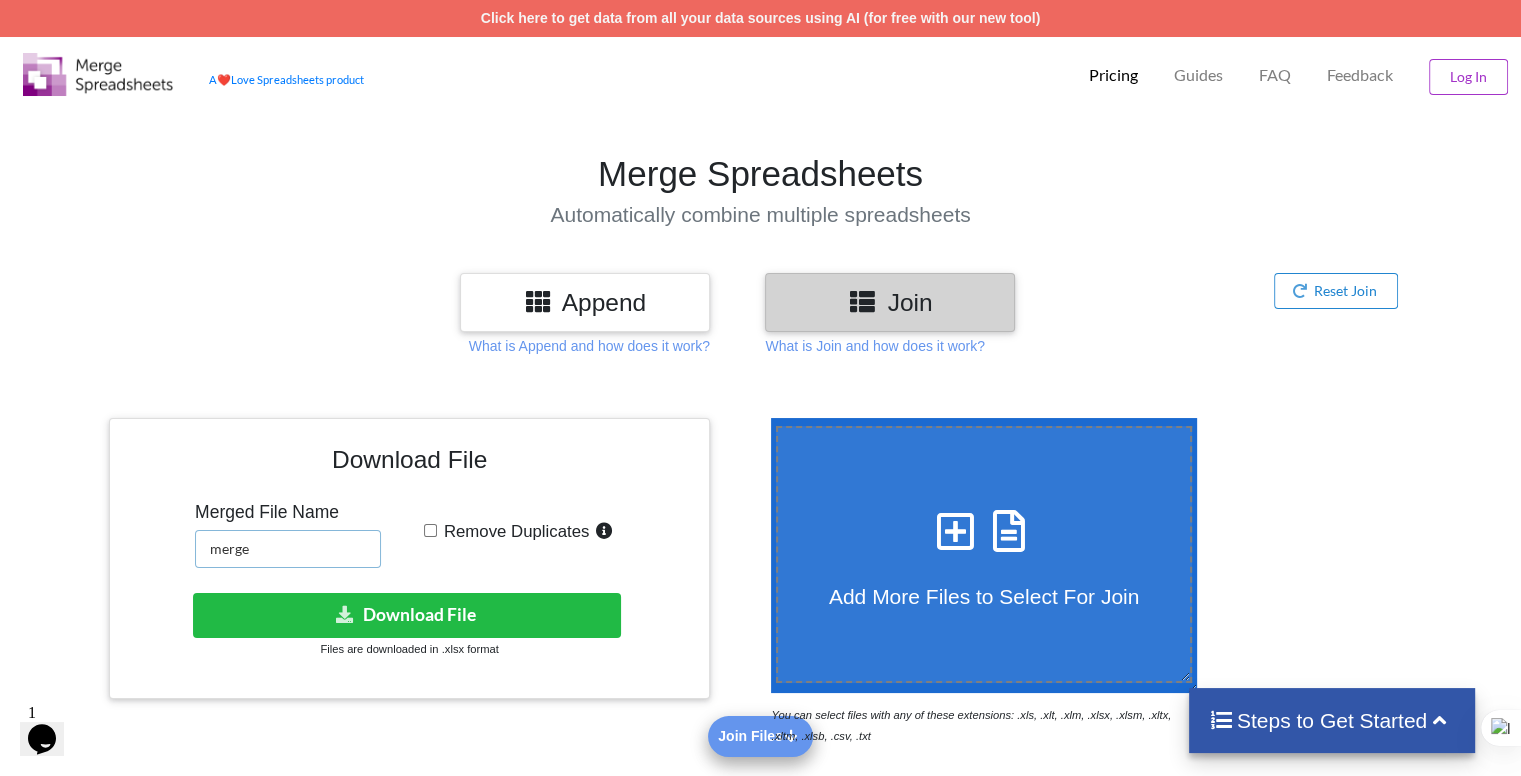 type on "merge" 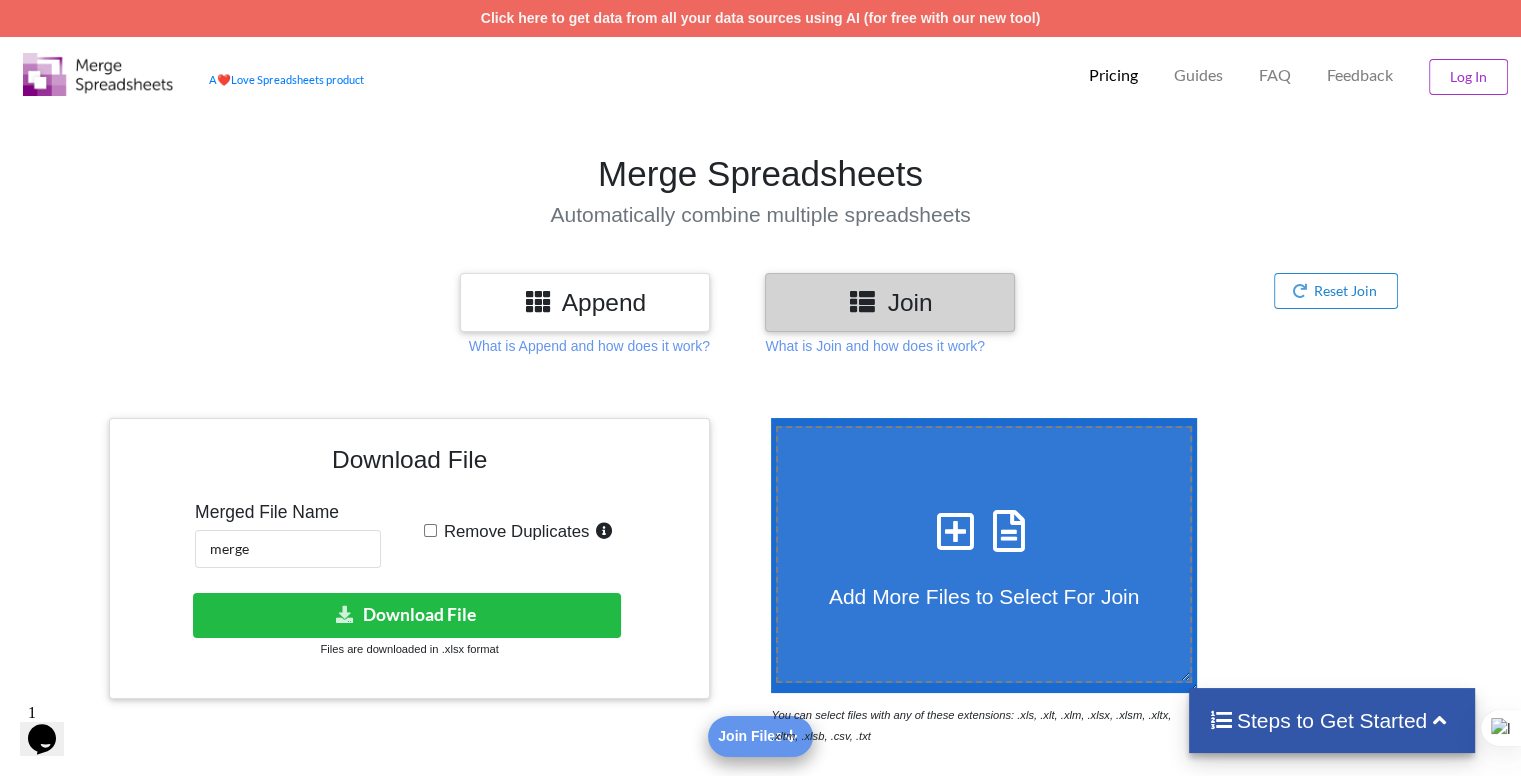 click at bounding box center [984, 532] 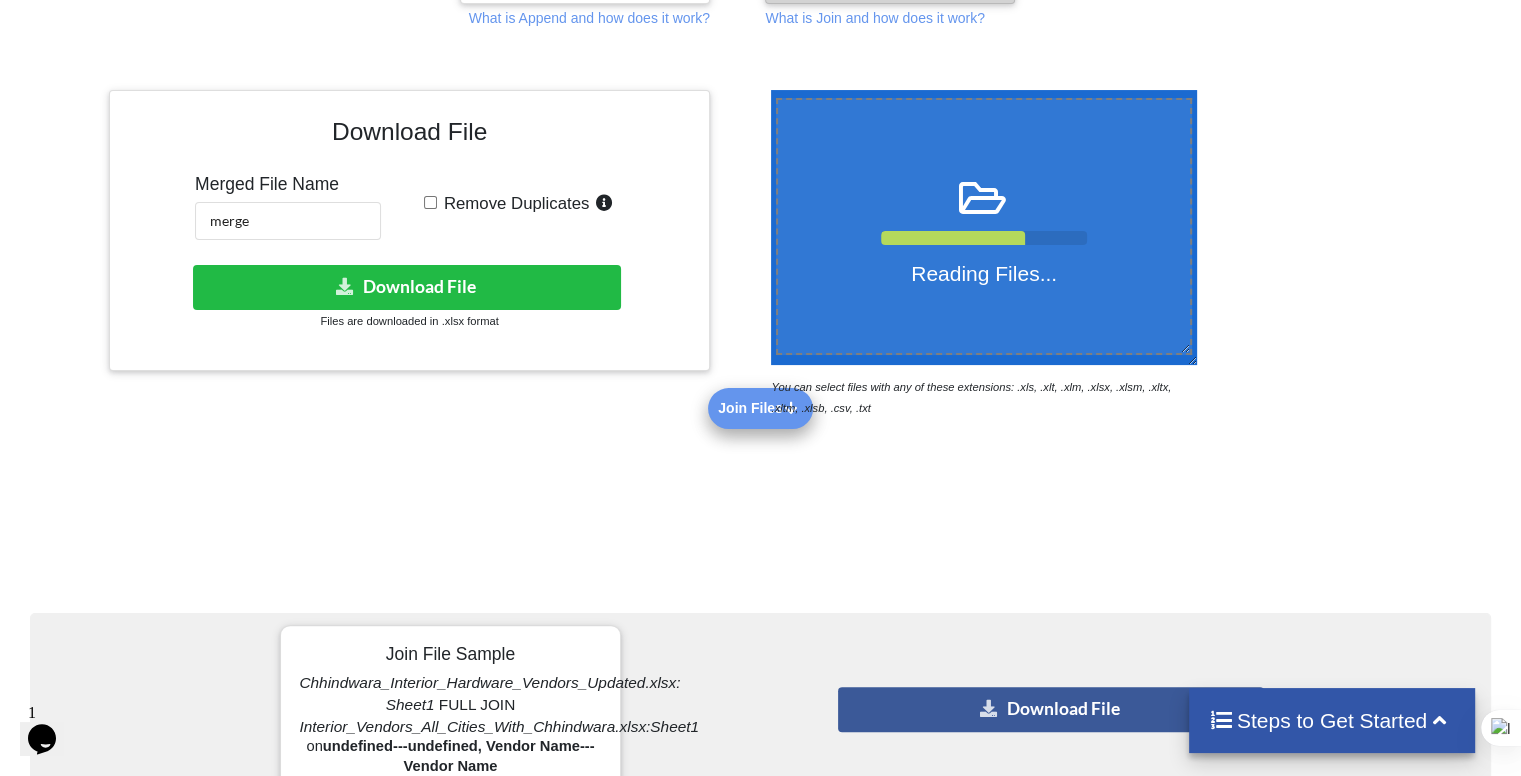 scroll, scrollTop: 360, scrollLeft: 0, axis: vertical 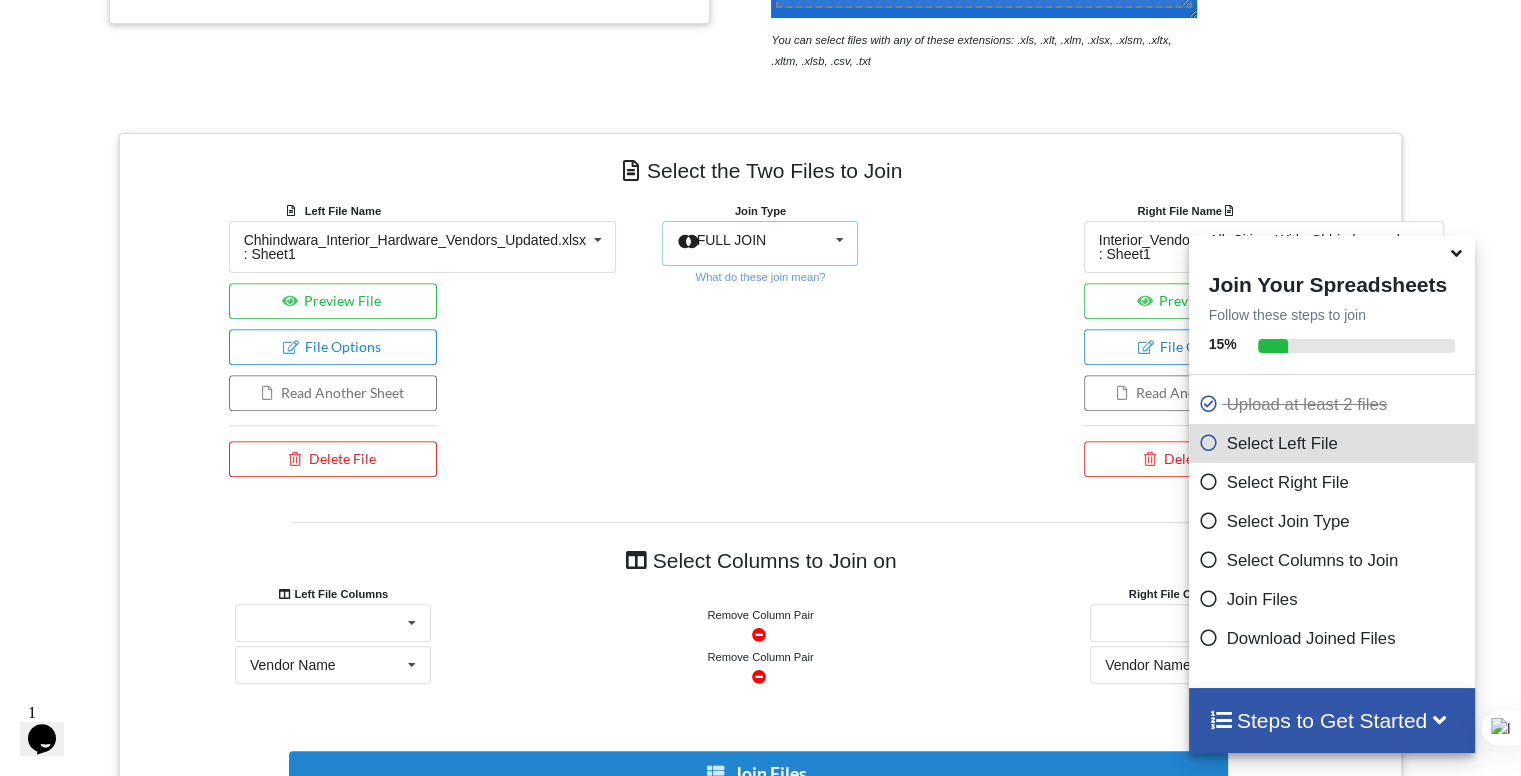 click at bounding box center [840, 240] 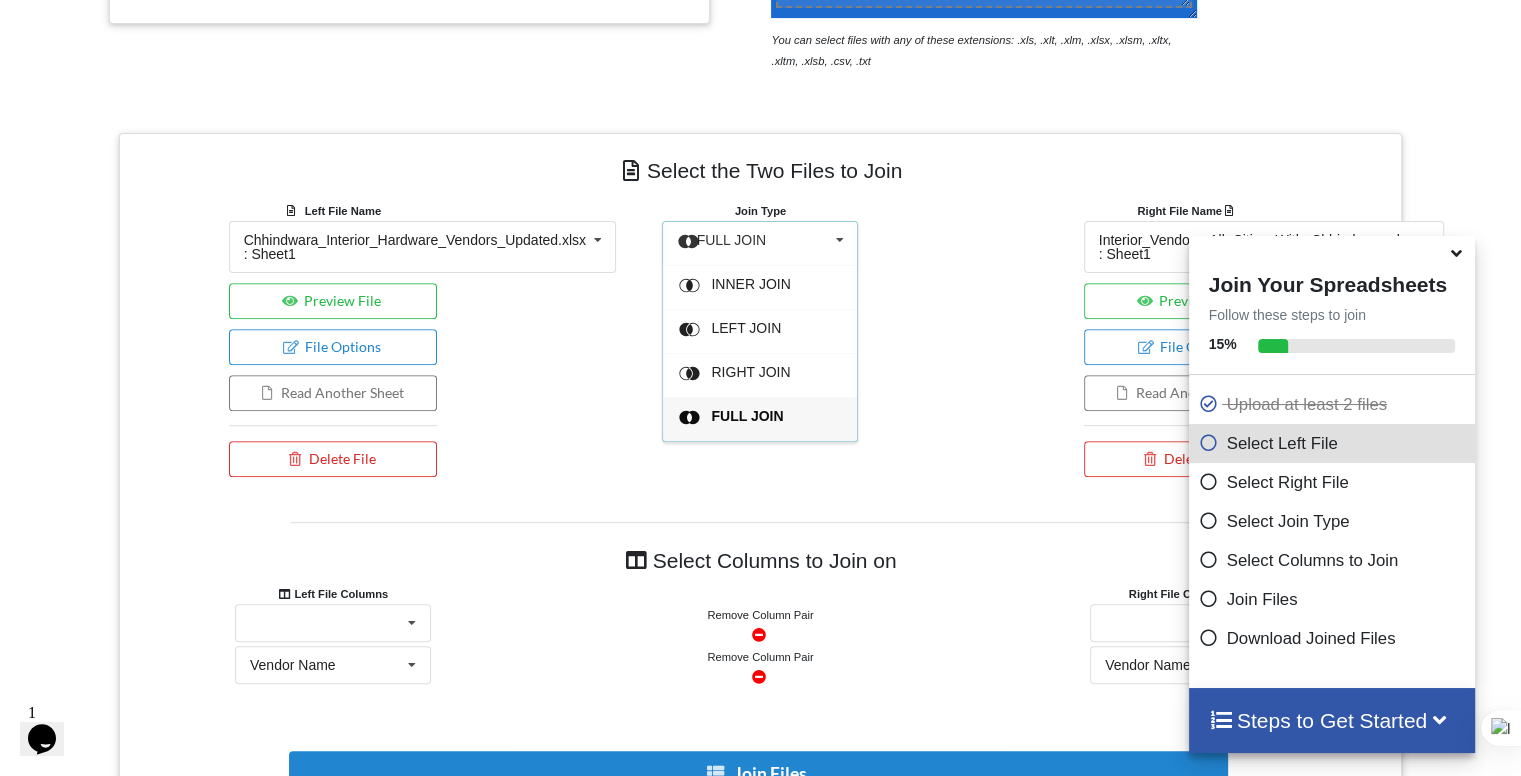 click at bounding box center [840, 240] 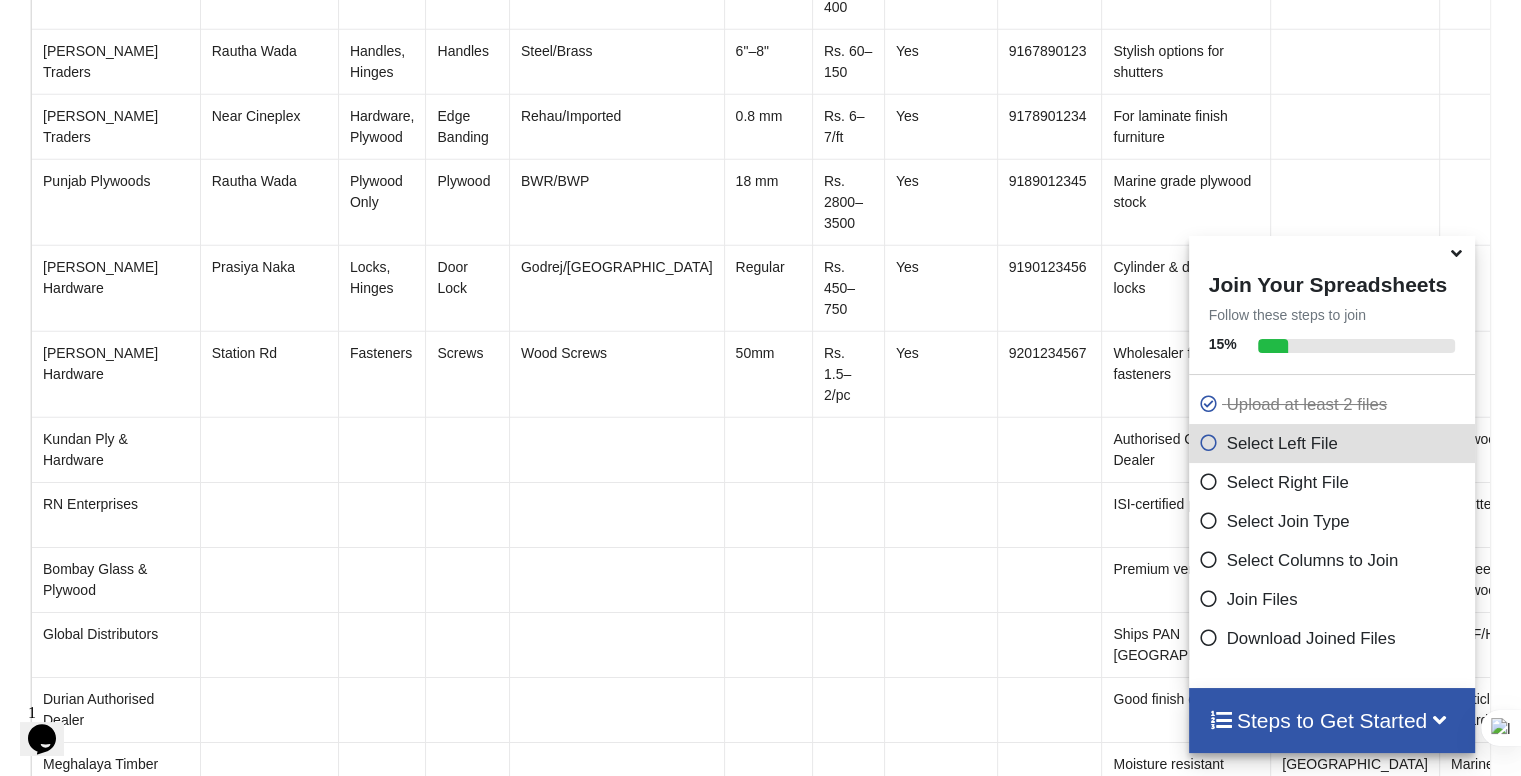 scroll, scrollTop: 2268, scrollLeft: 0, axis: vertical 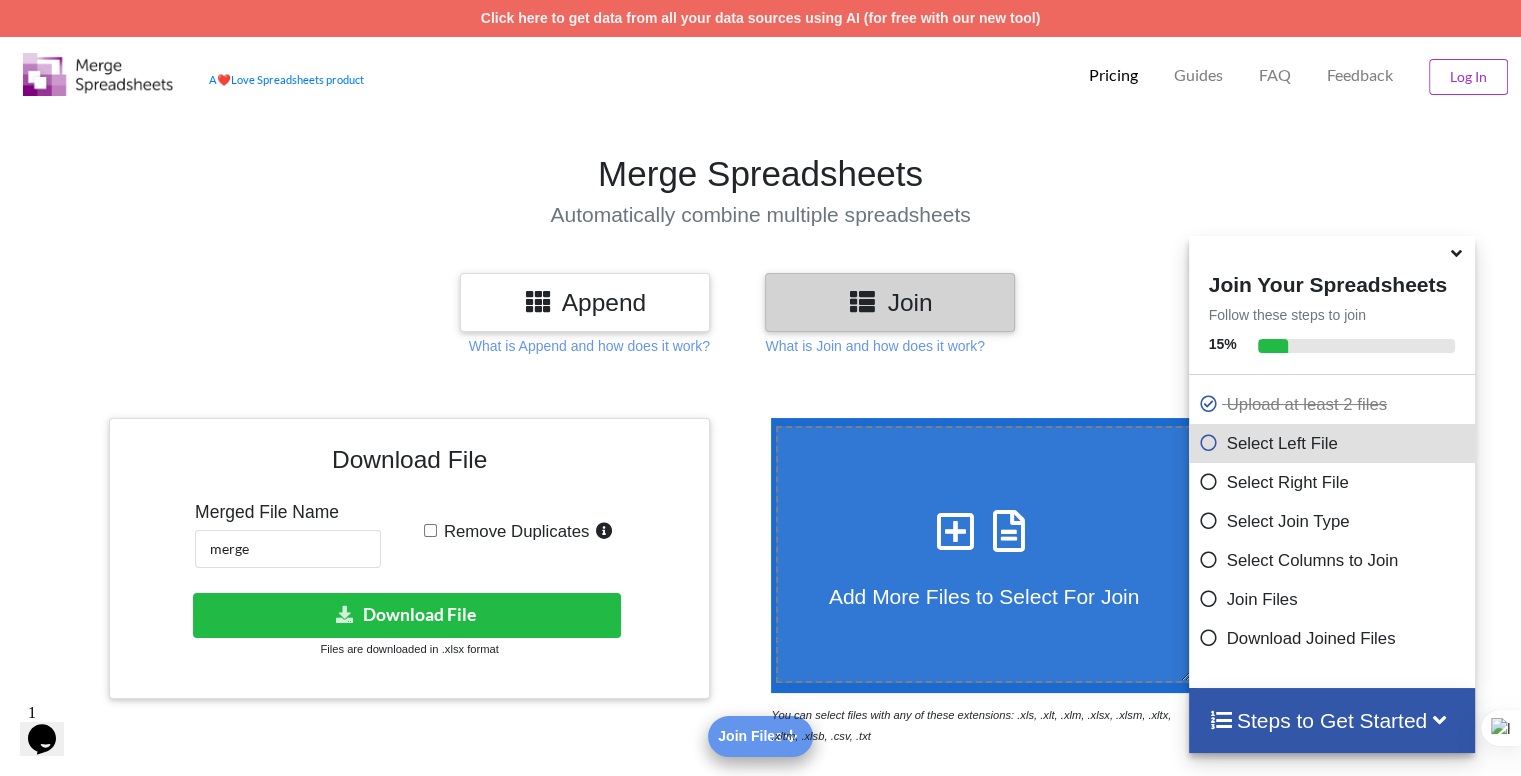 click on "Append" at bounding box center (585, 302) 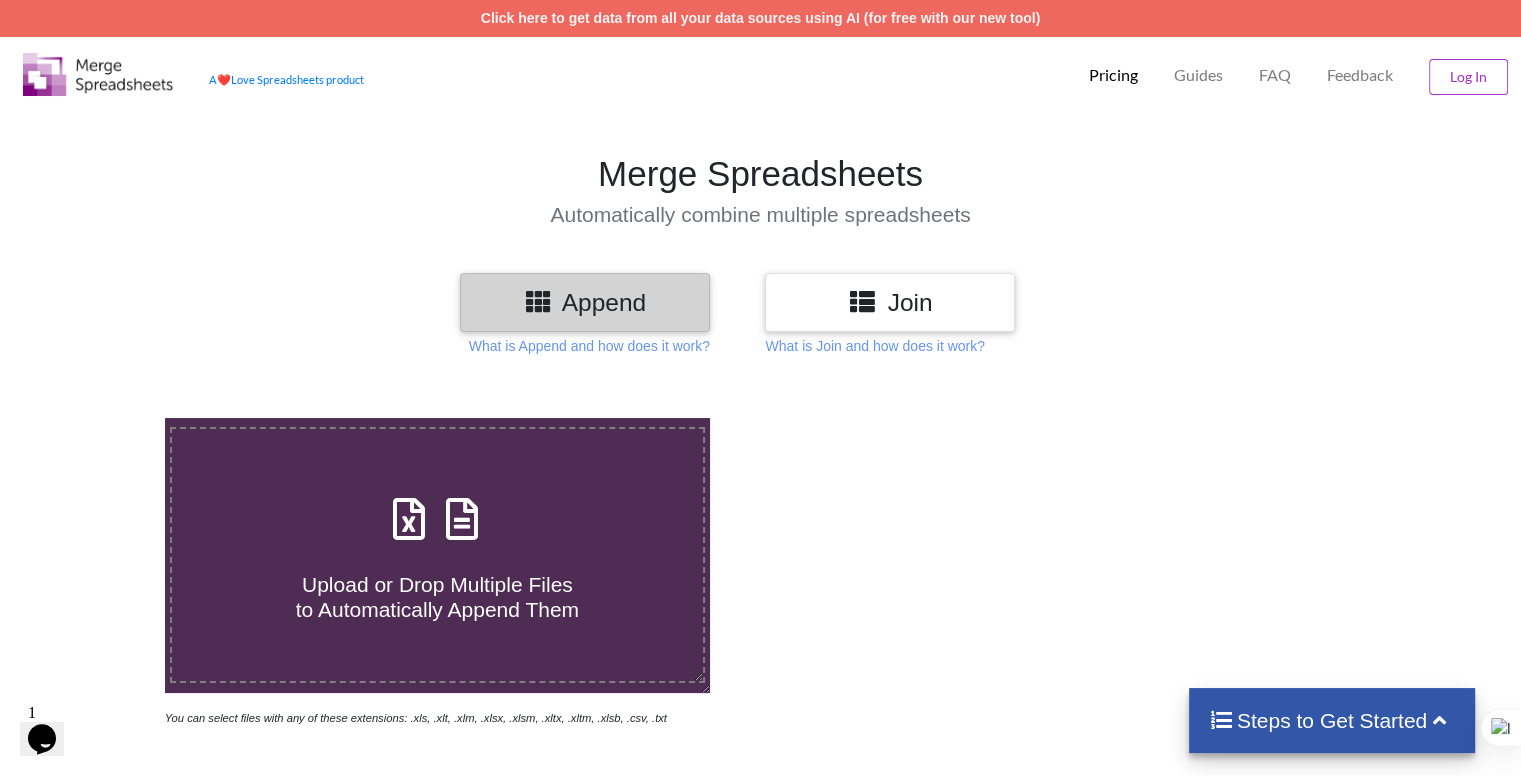 click at bounding box center (462, 509) 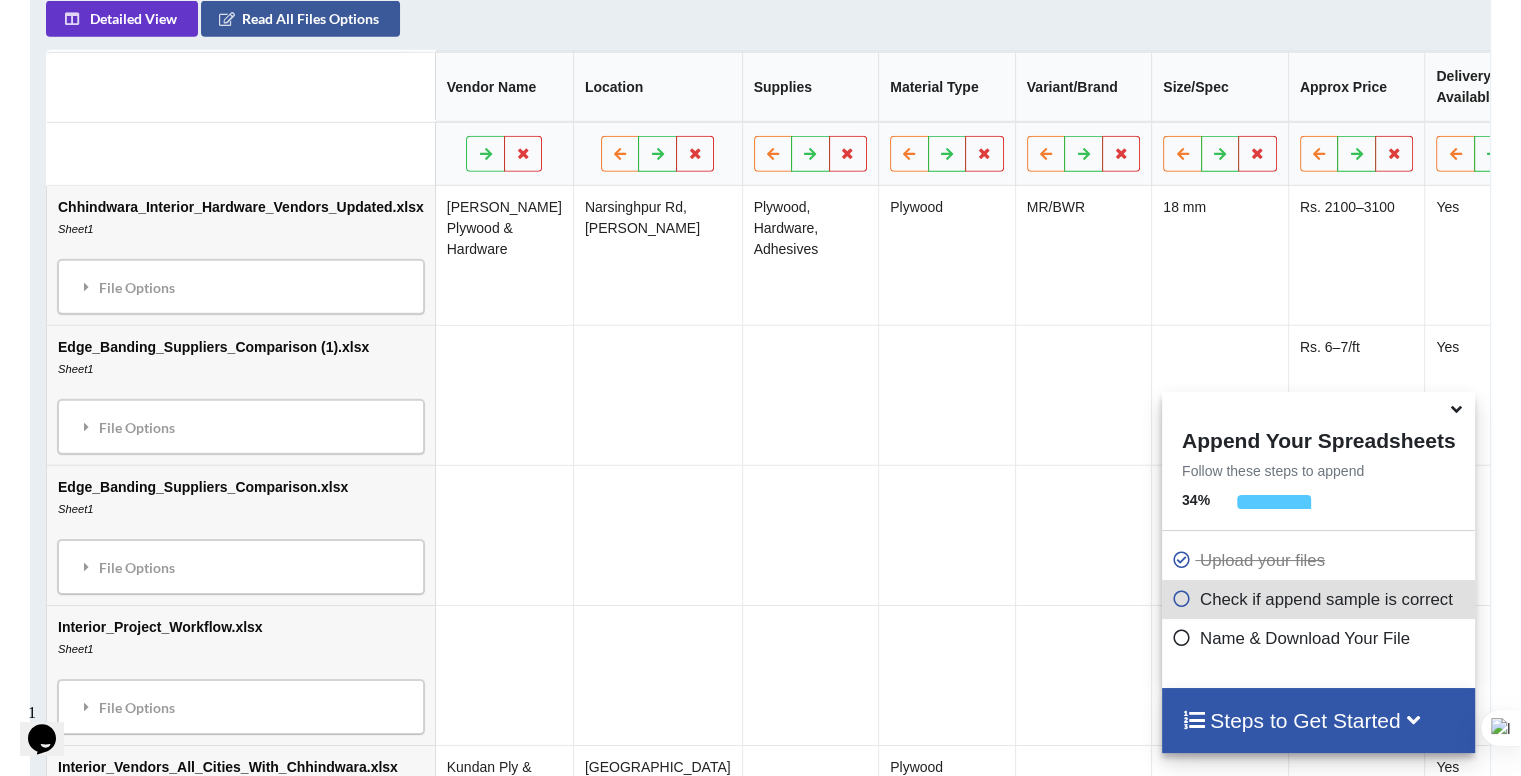 scroll, scrollTop: 1004, scrollLeft: 0, axis: vertical 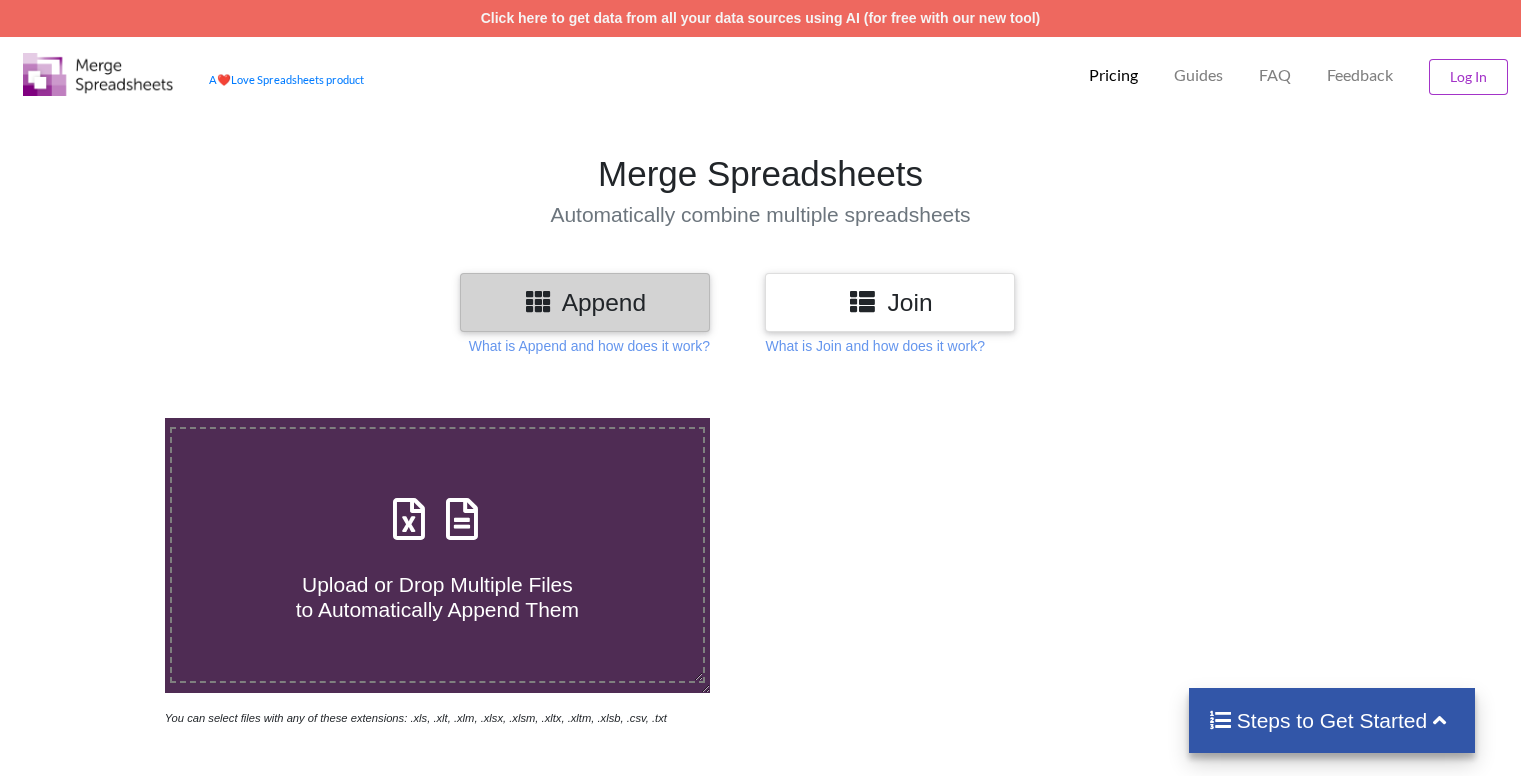 click on "Upload or Drop Multiple Files  to Automatically Append Them  You can select files with any of these extensions: .xls, .xlt, .xlm, .xlsx, .xlsm, .xltx, .xltm, .xlsb, .csv, .txt Append Your Spreadsheets Follow these steps to append 0 %     Upload your files     Check if append sample is correct     Name & Download Your File  Steps to Get Started" at bounding box center [760, 764] 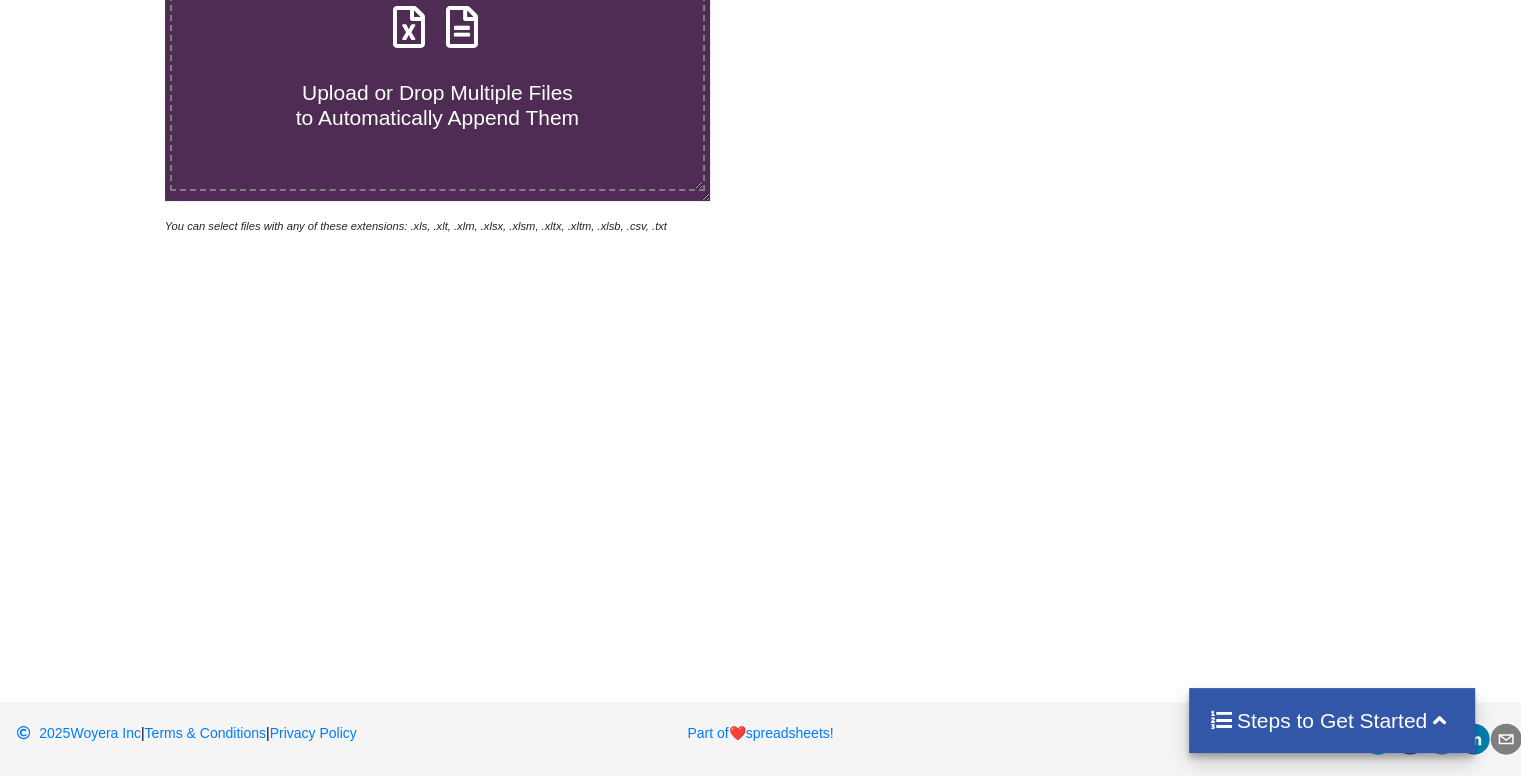 scroll, scrollTop: 492, scrollLeft: 0, axis: vertical 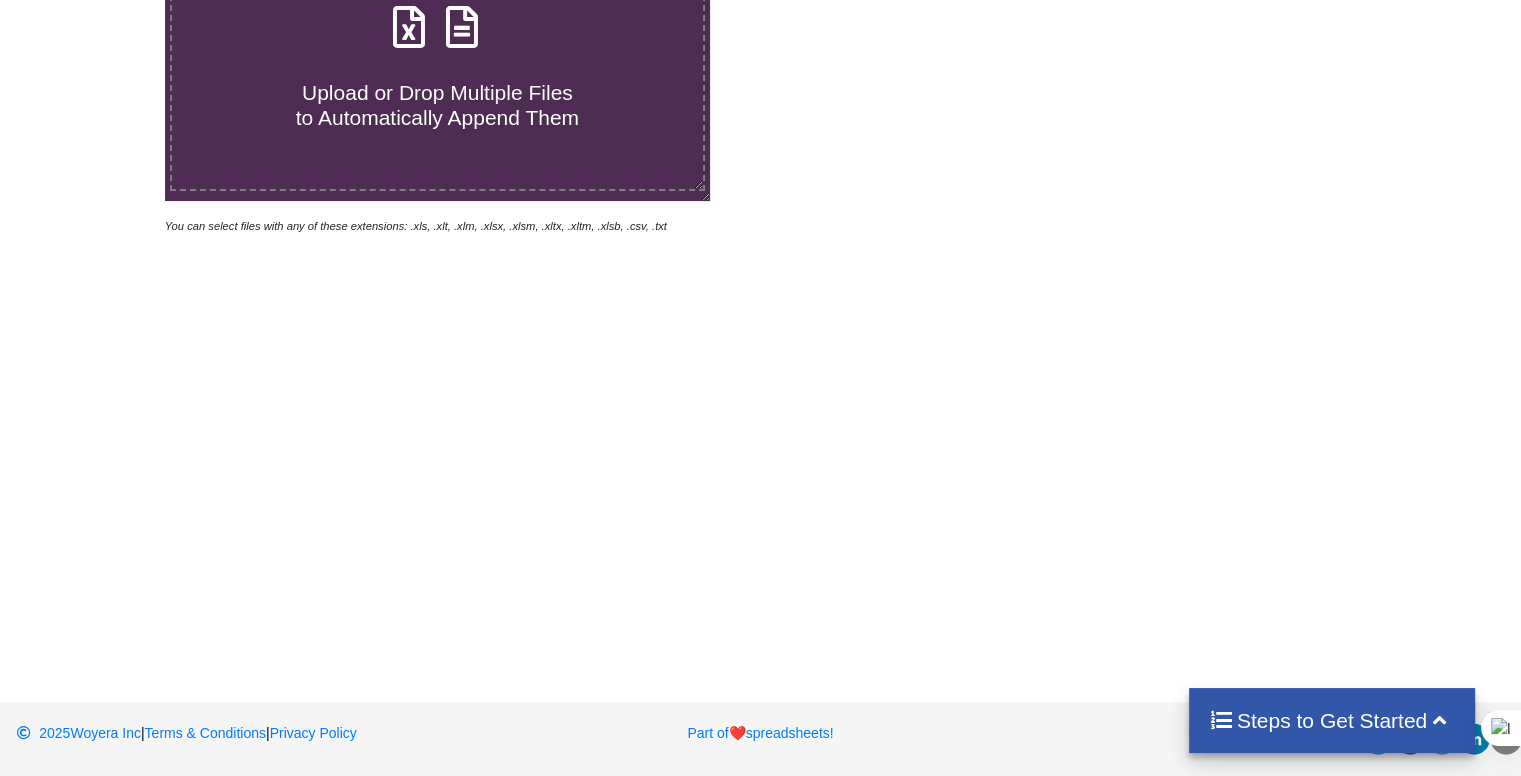 click at bounding box center [409, 17] 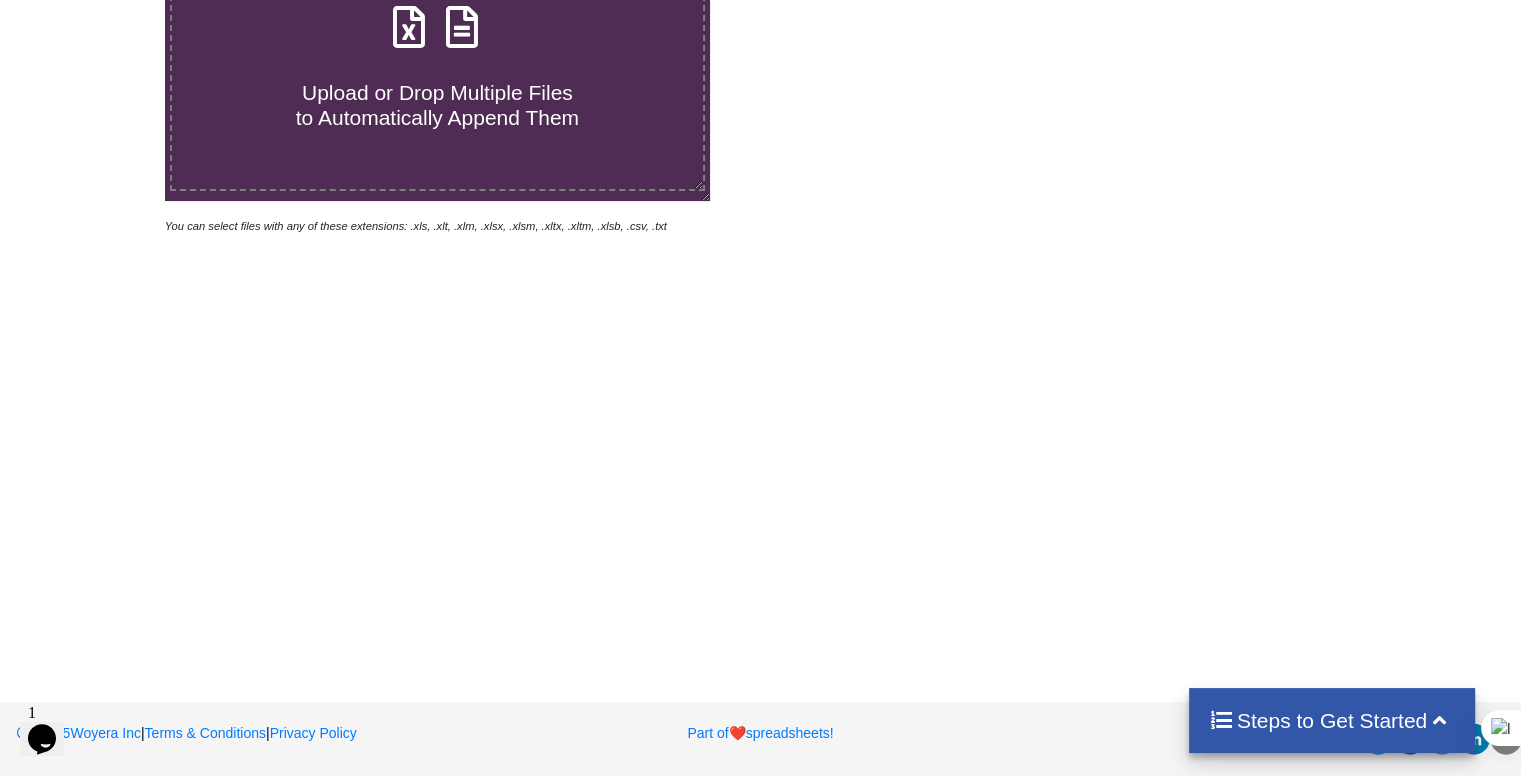 scroll, scrollTop: 29, scrollLeft: 0, axis: vertical 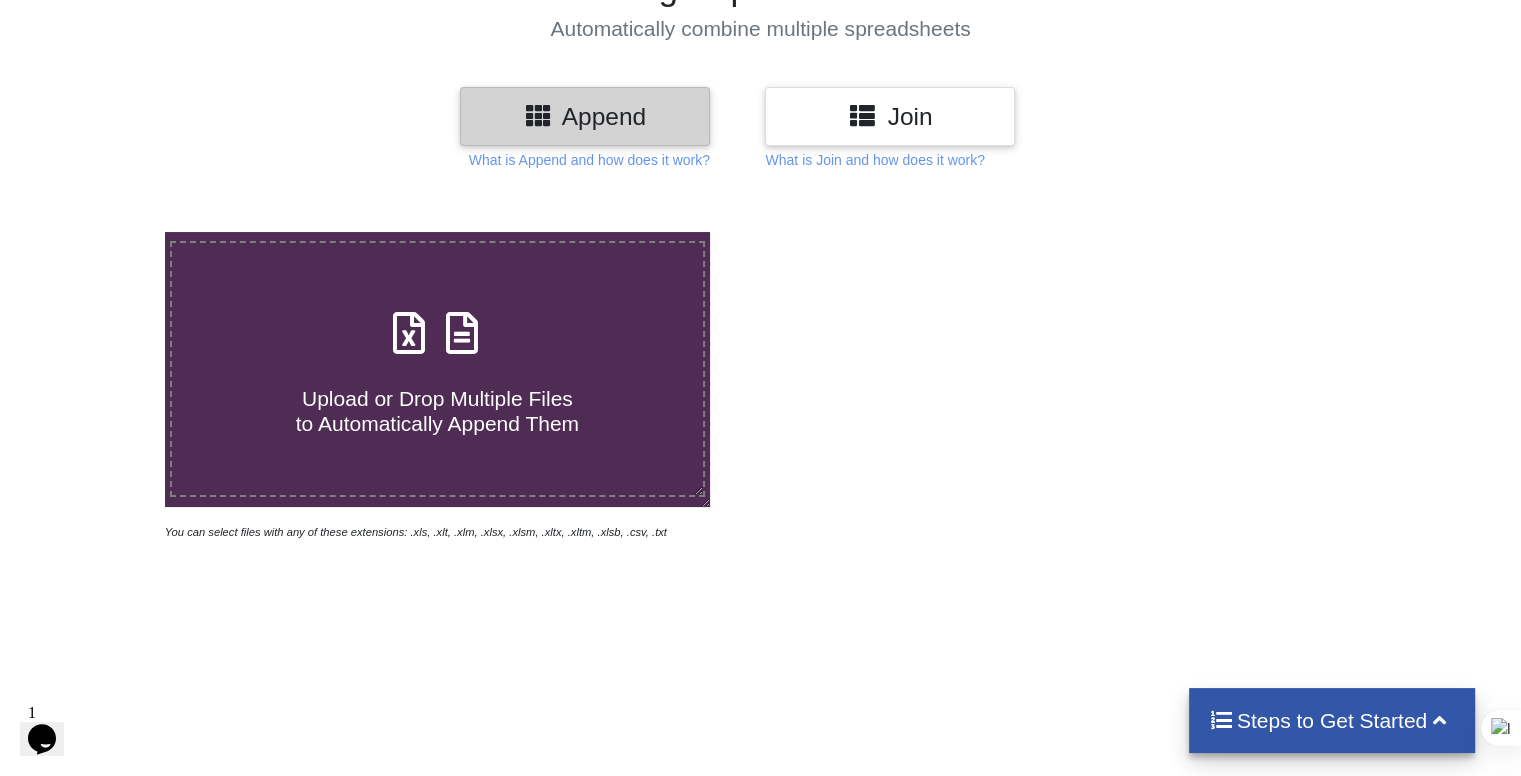 click at bounding box center (409, 323) 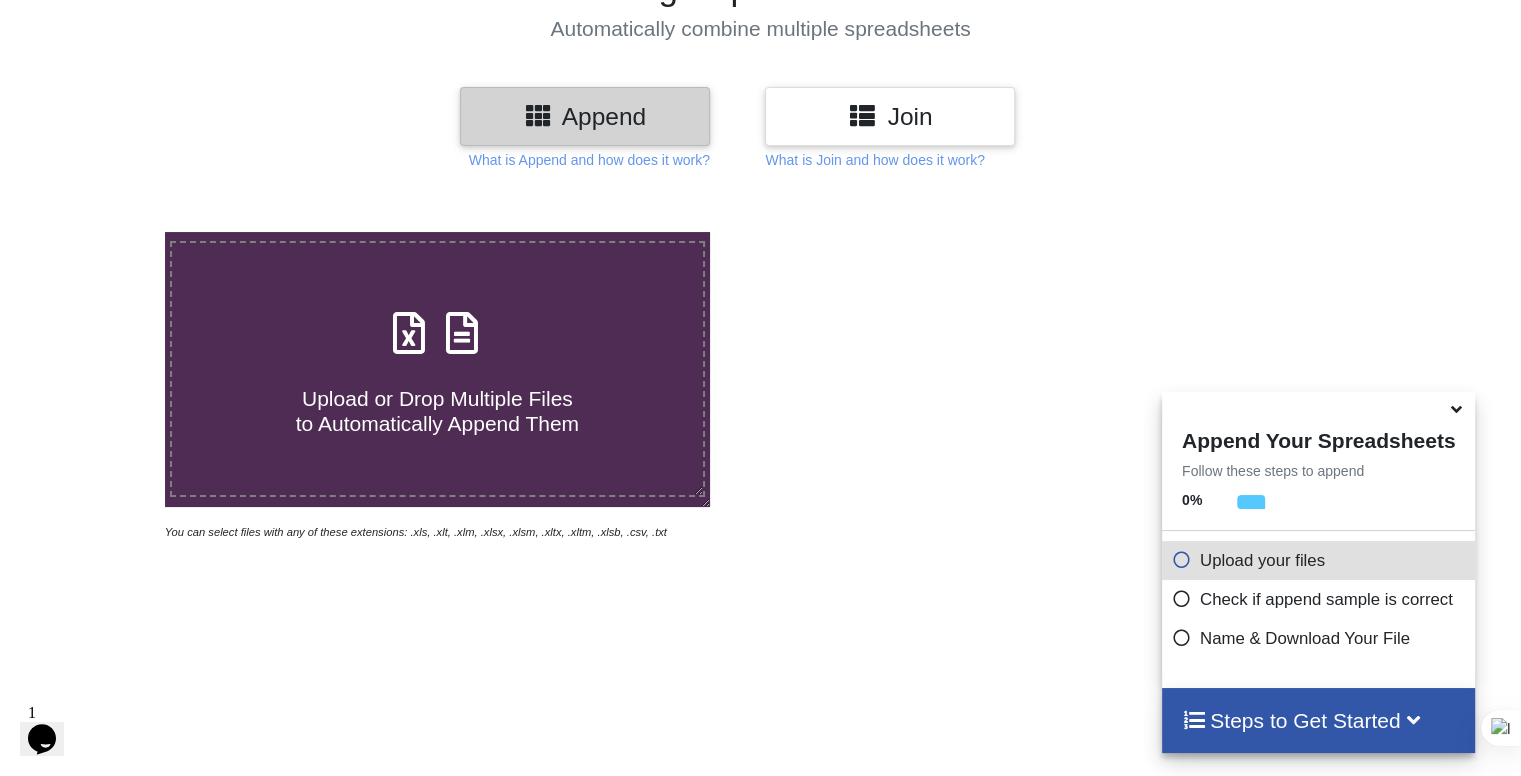 click on "Upload your files" at bounding box center [1321, 560] 